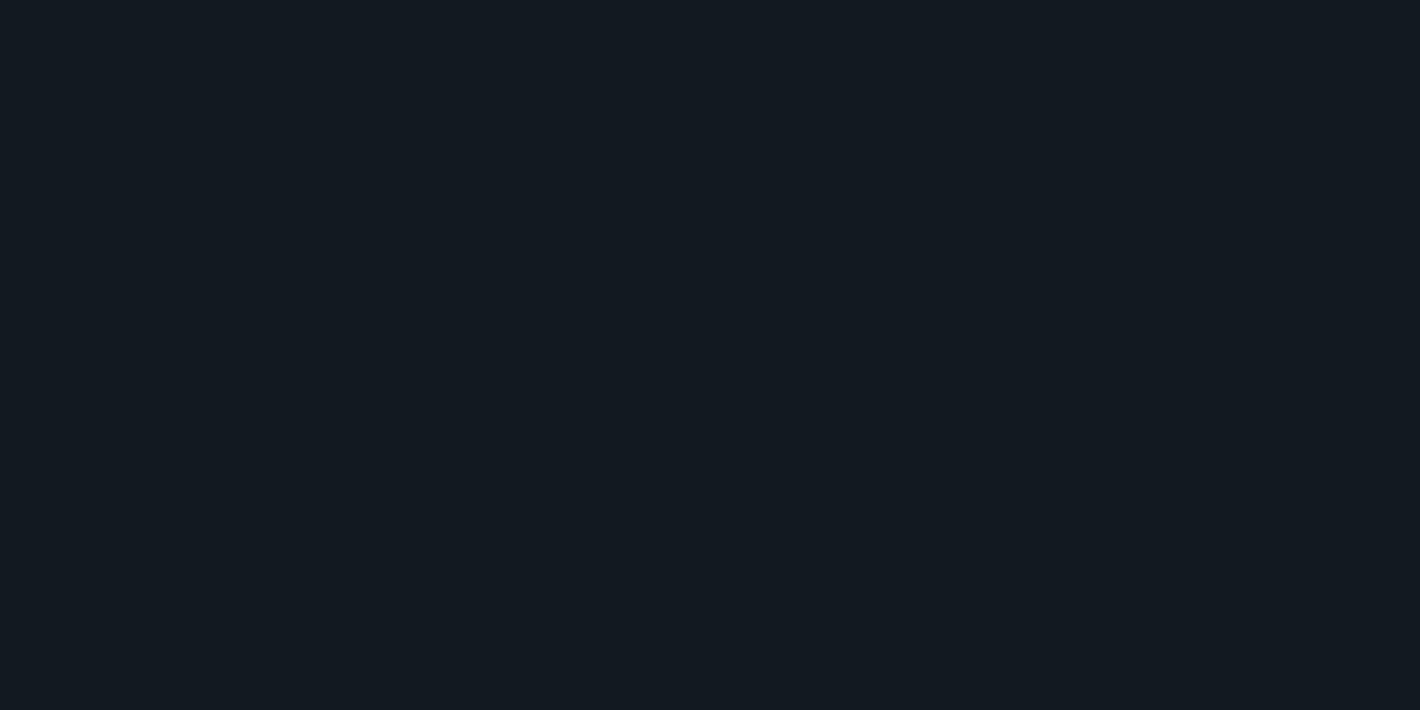 scroll, scrollTop: 0, scrollLeft: 0, axis: both 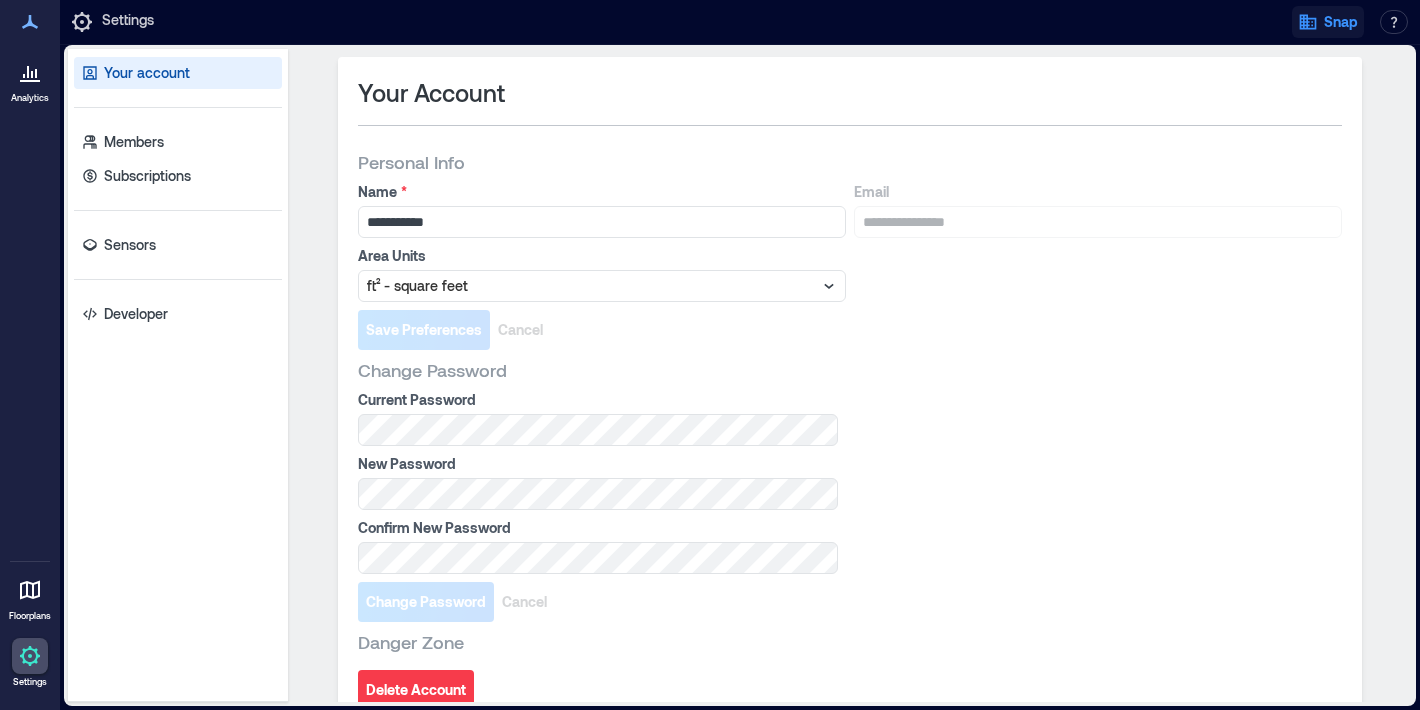 click on "Snap" at bounding box center [1328, 22] 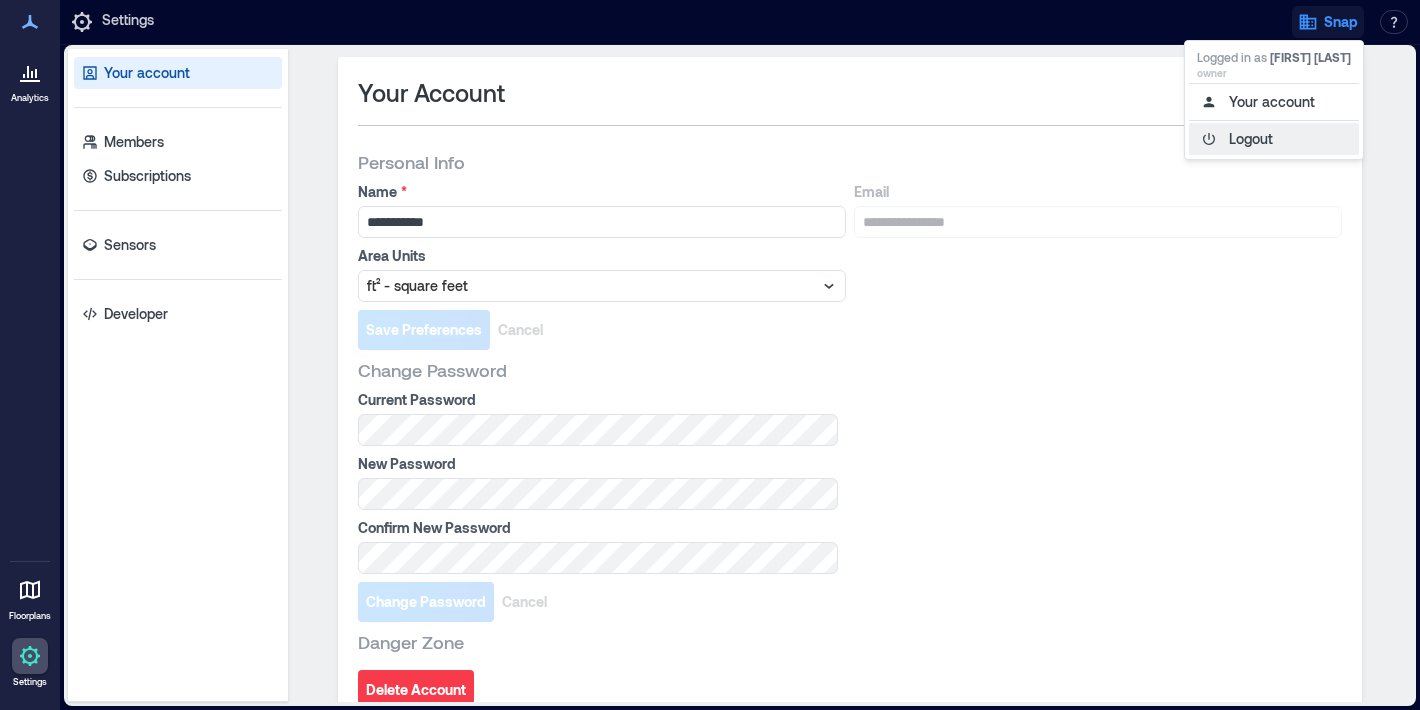 click on "Logout" at bounding box center [1274, 139] 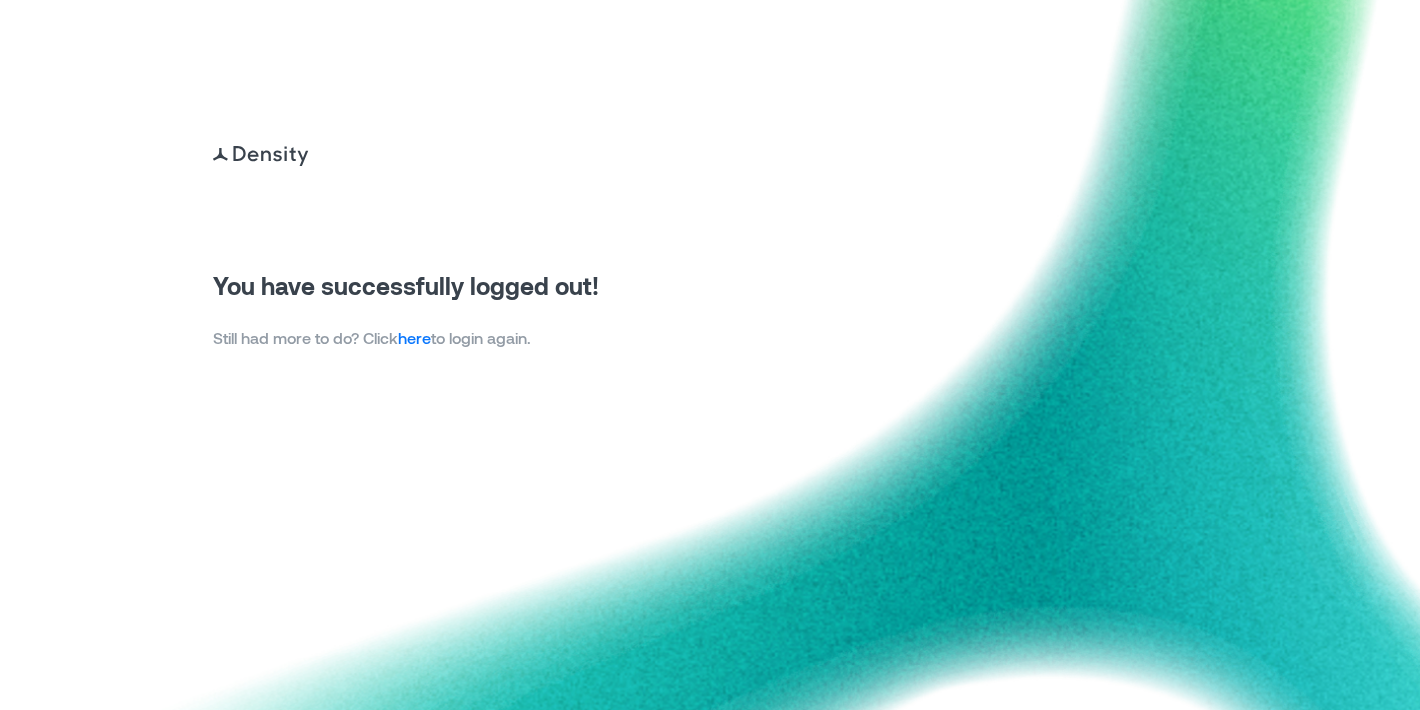 scroll, scrollTop: 0, scrollLeft: 0, axis: both 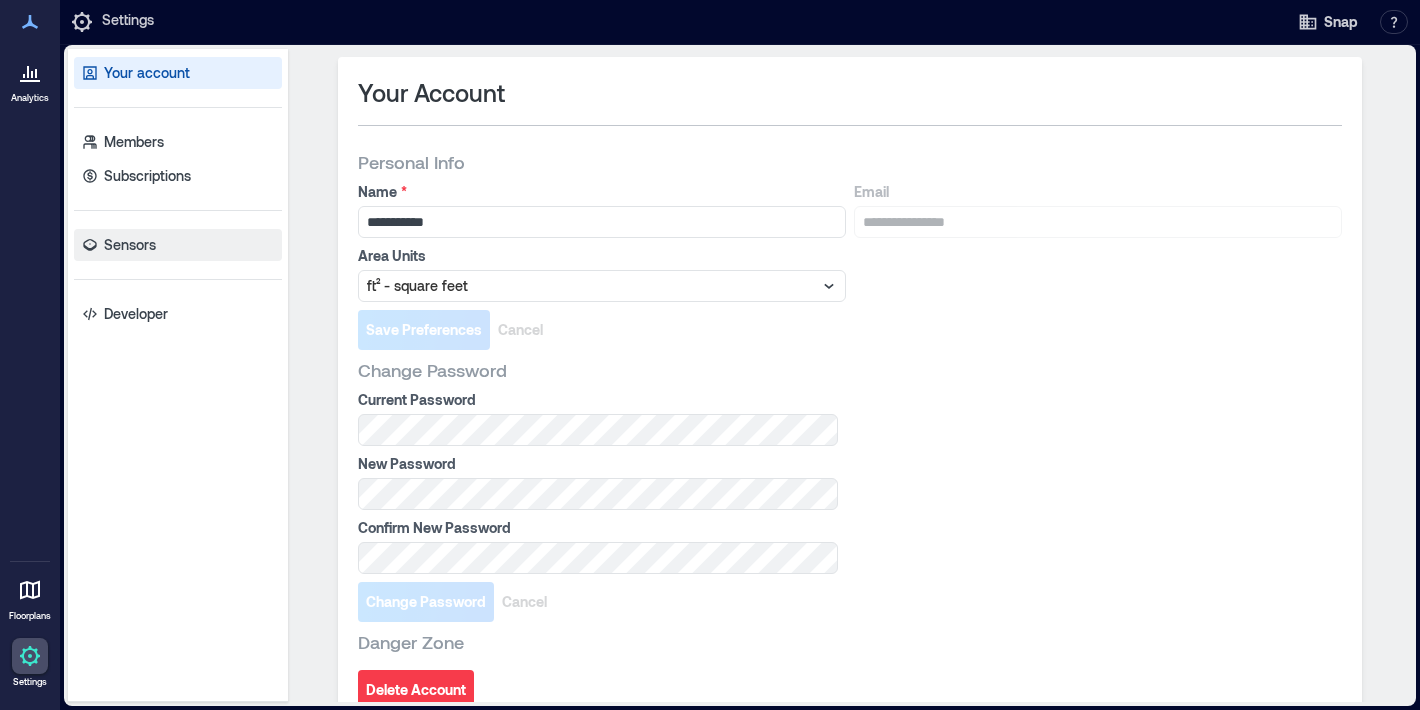 click on "Sensors" at bounding box center [178, 245] 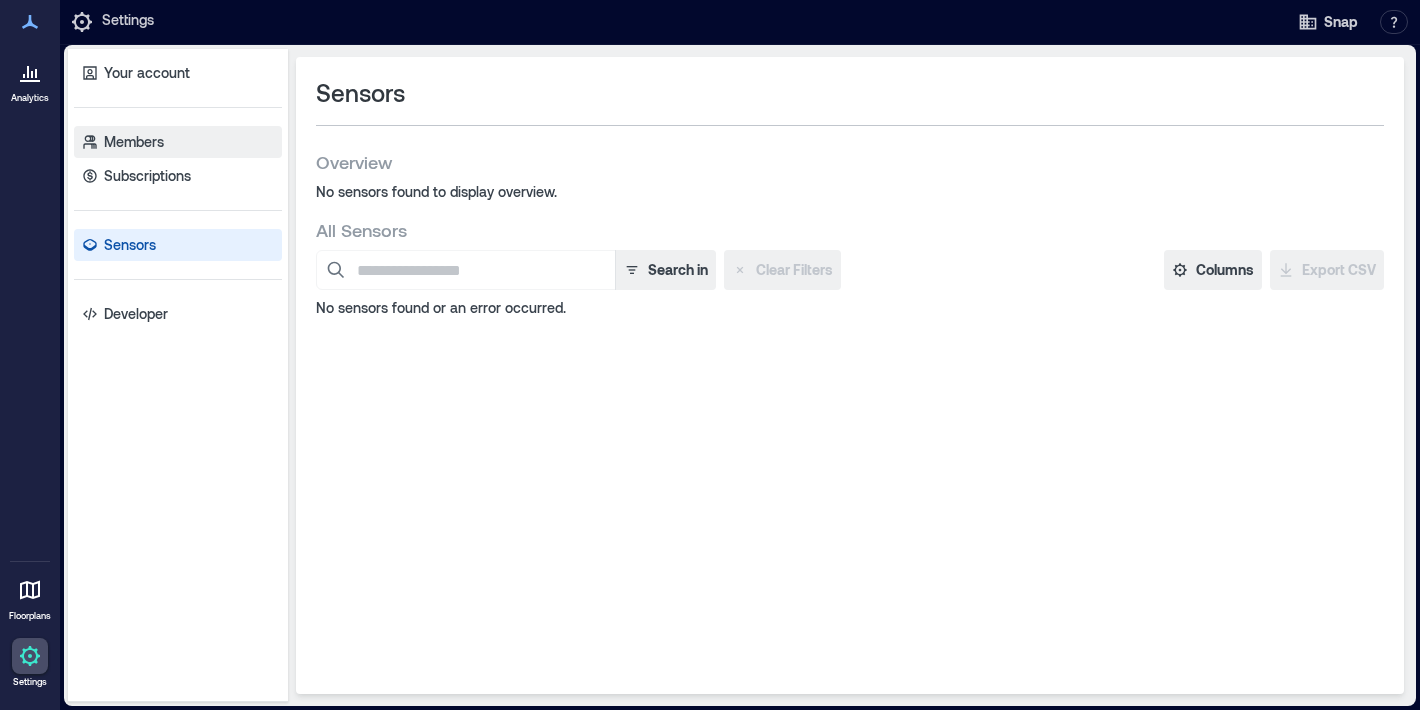 click on "Members" at bounding box center [134, 142] 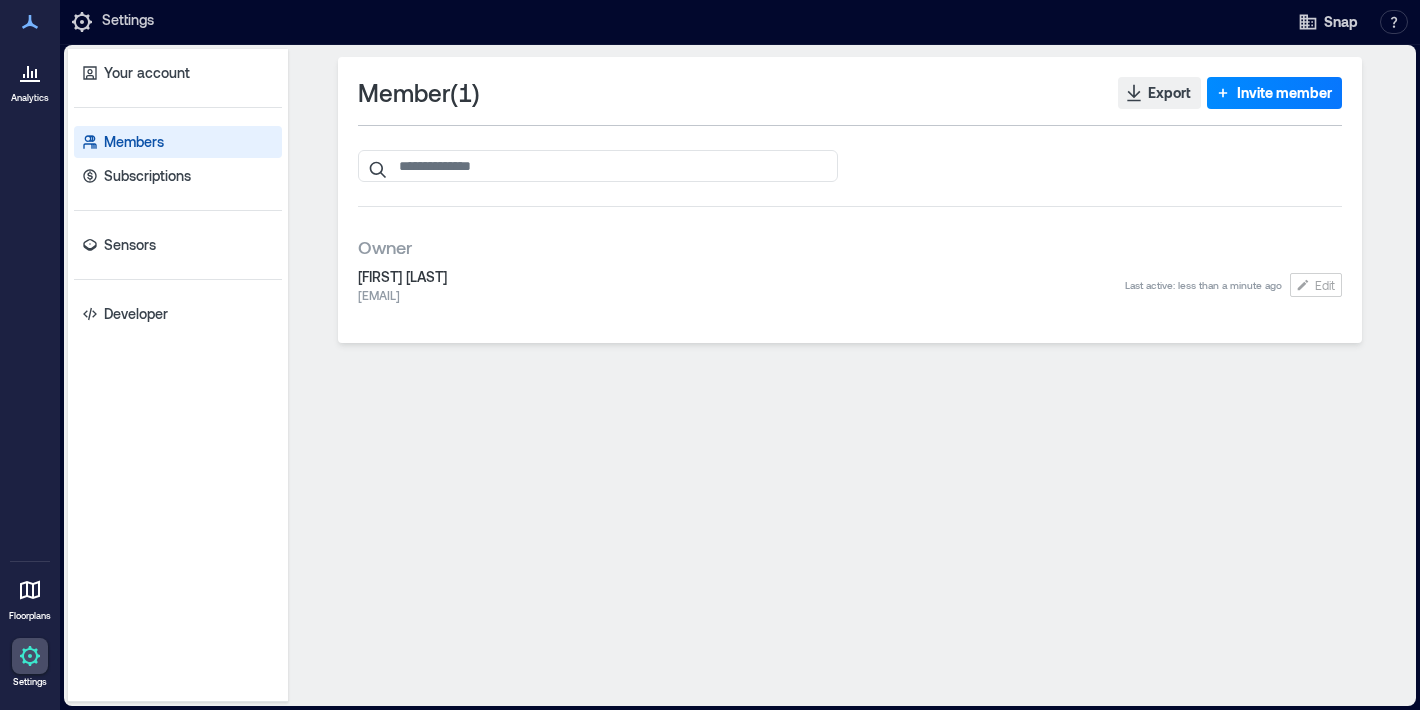 click on "Your account Members Subscriptions Sensors Developer" at bounding box center [178, 375] 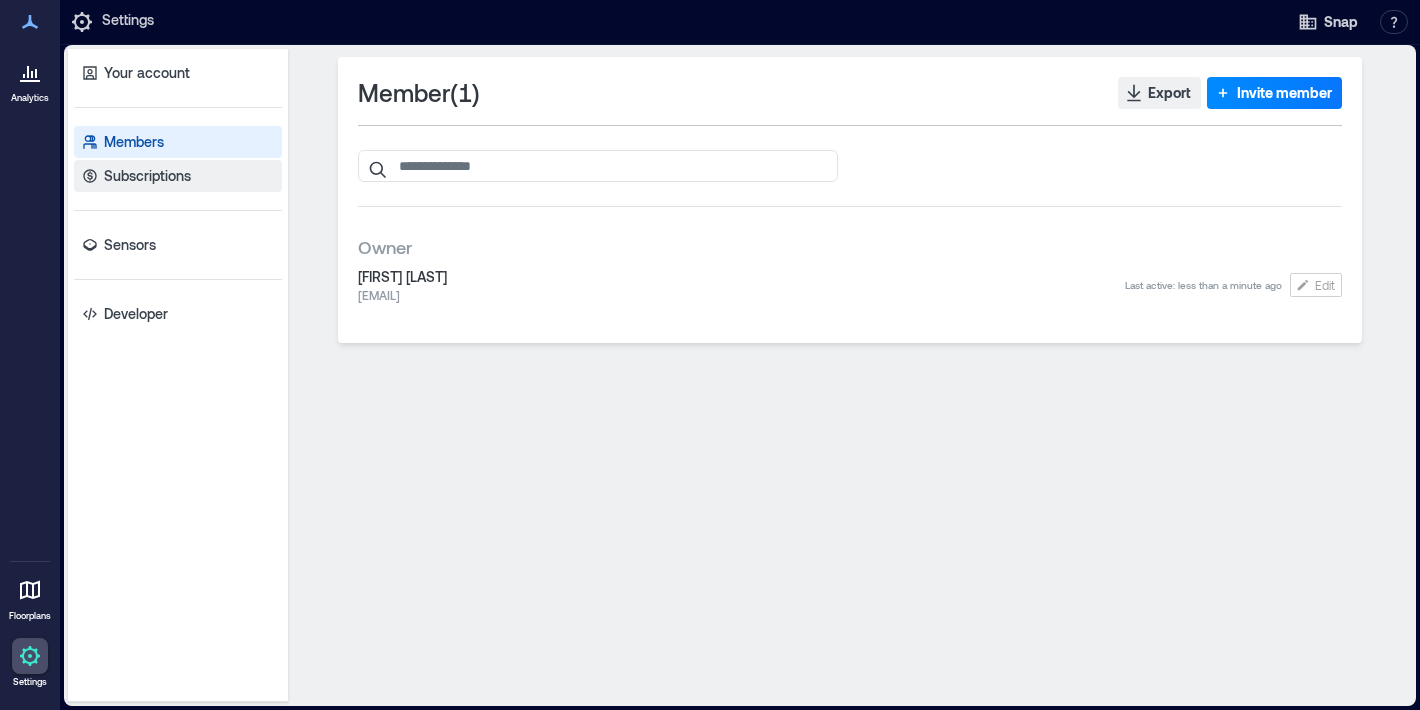 click on "Subscriptions" at bounding box center (178, 176) 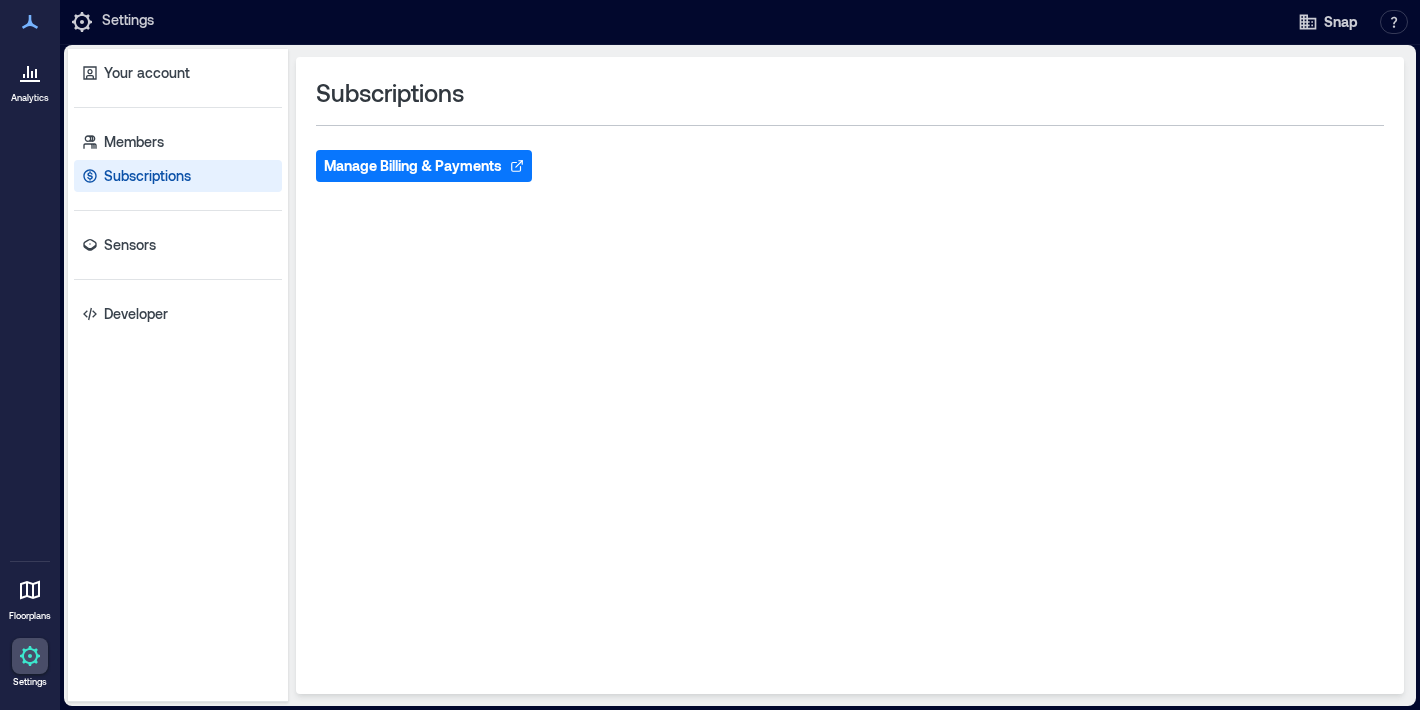 click on "Your account Members Subscriptions Sensors Developer" at bounding box center (178, 375) 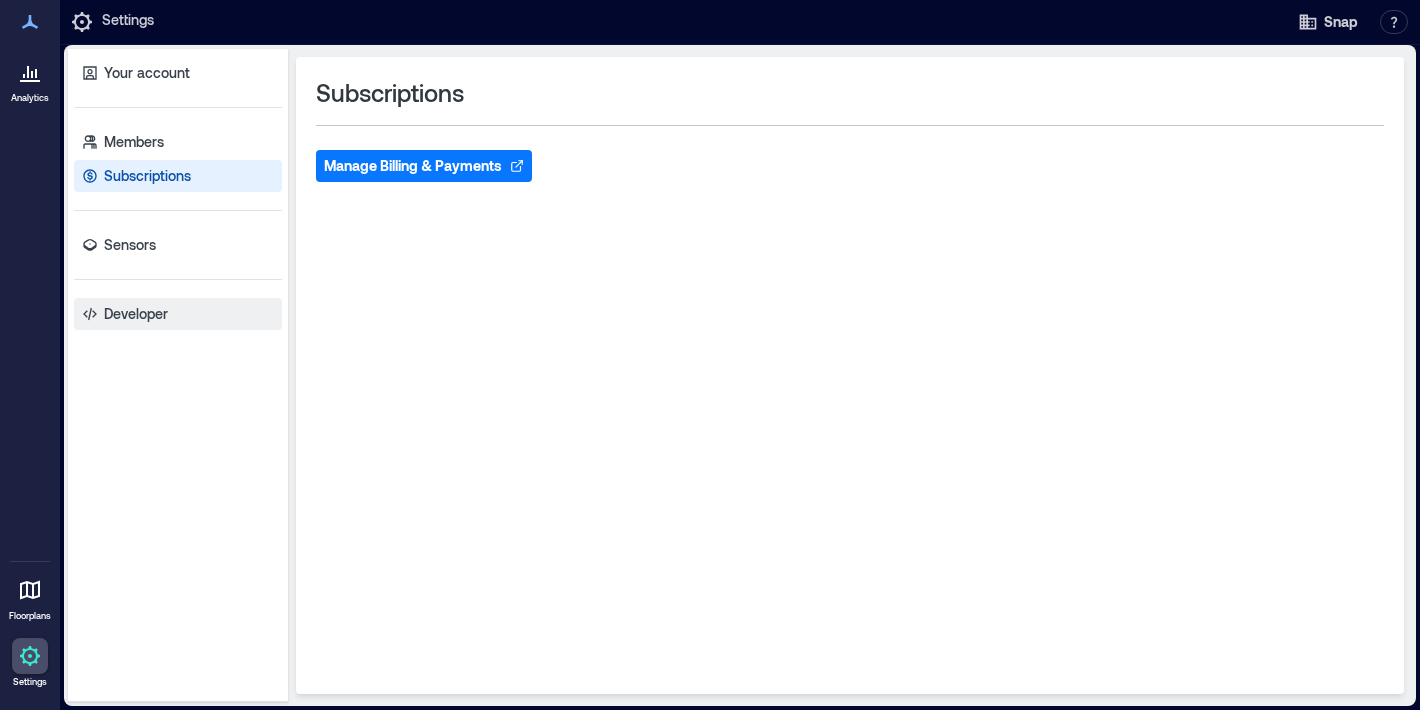 click on "Developer" at bounding box center [136, 314] 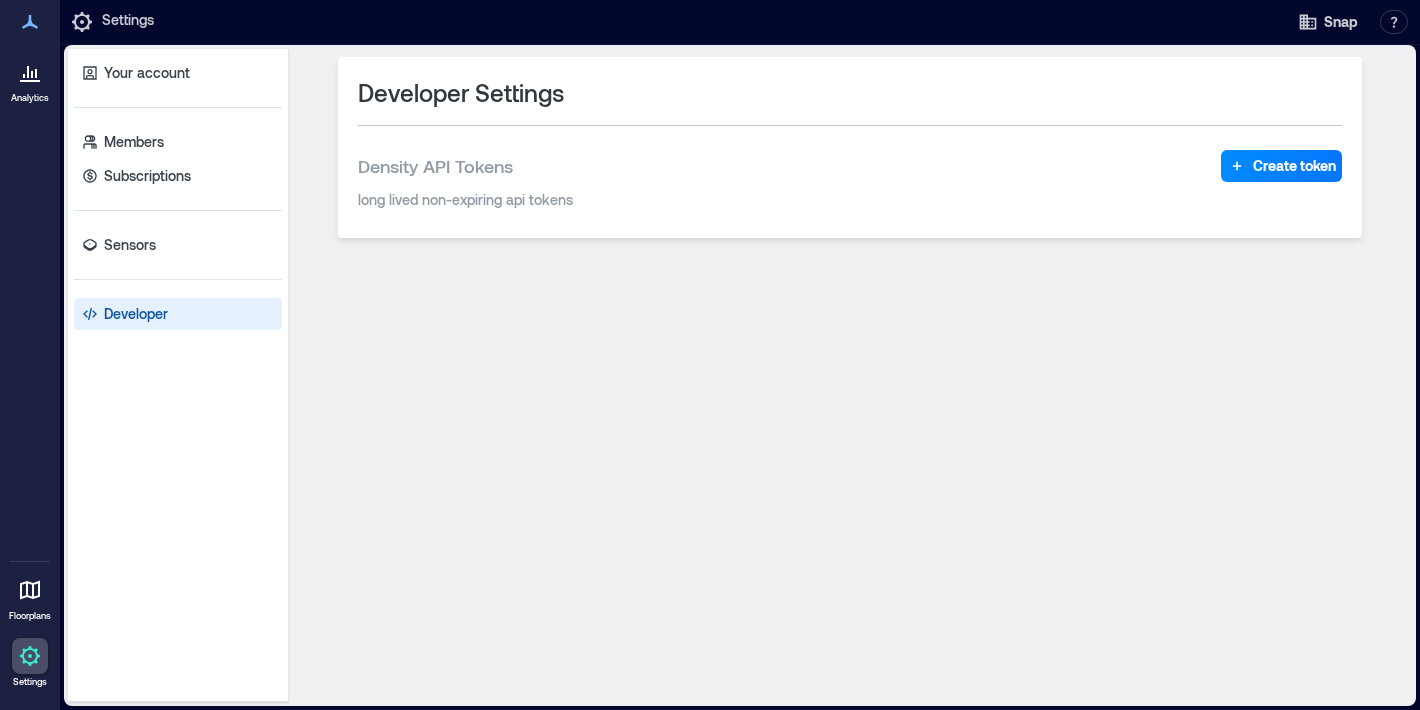 click on "Analytics" at bounding box center [30, 79] 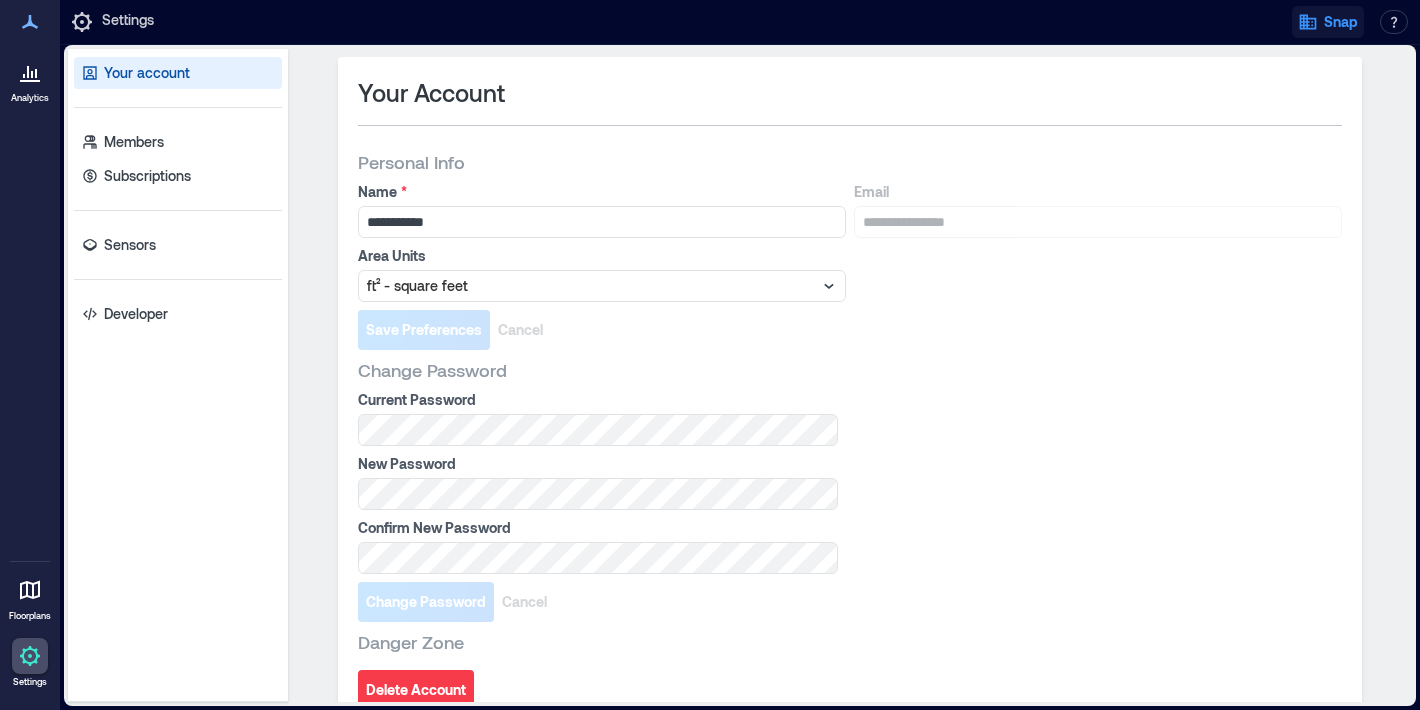 click on "Snap" at bounding box center [1328, 22] 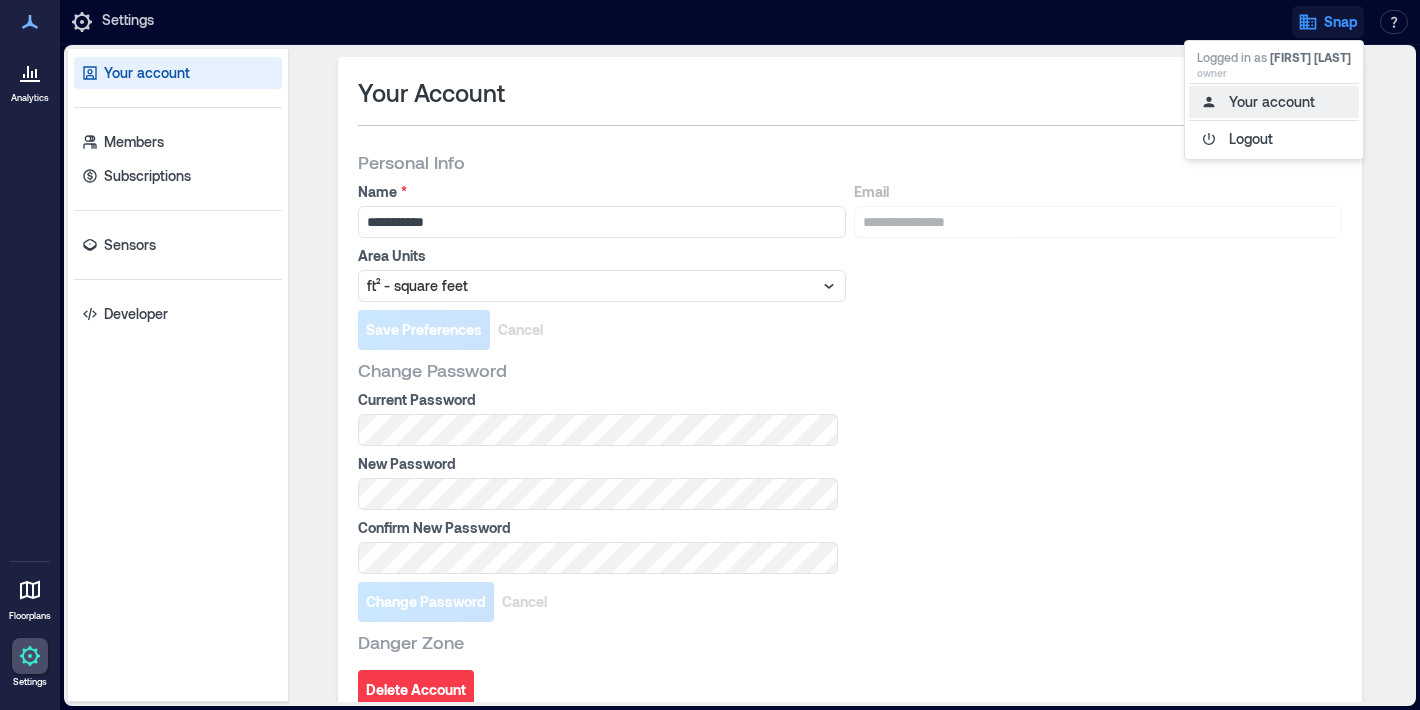 click on "Your account" at bounding box center (1274, 102) 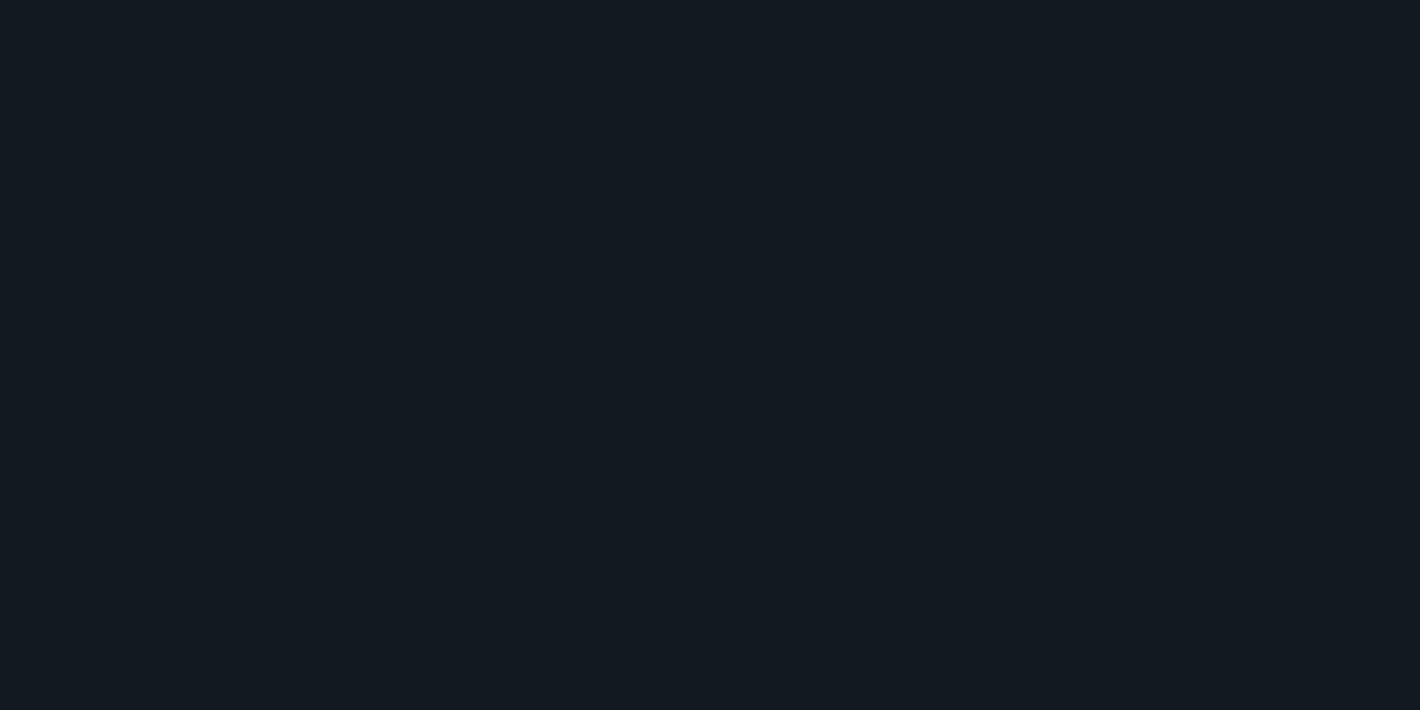 scroll, scrollTop: 0, scrollLeft: 0, axis: both 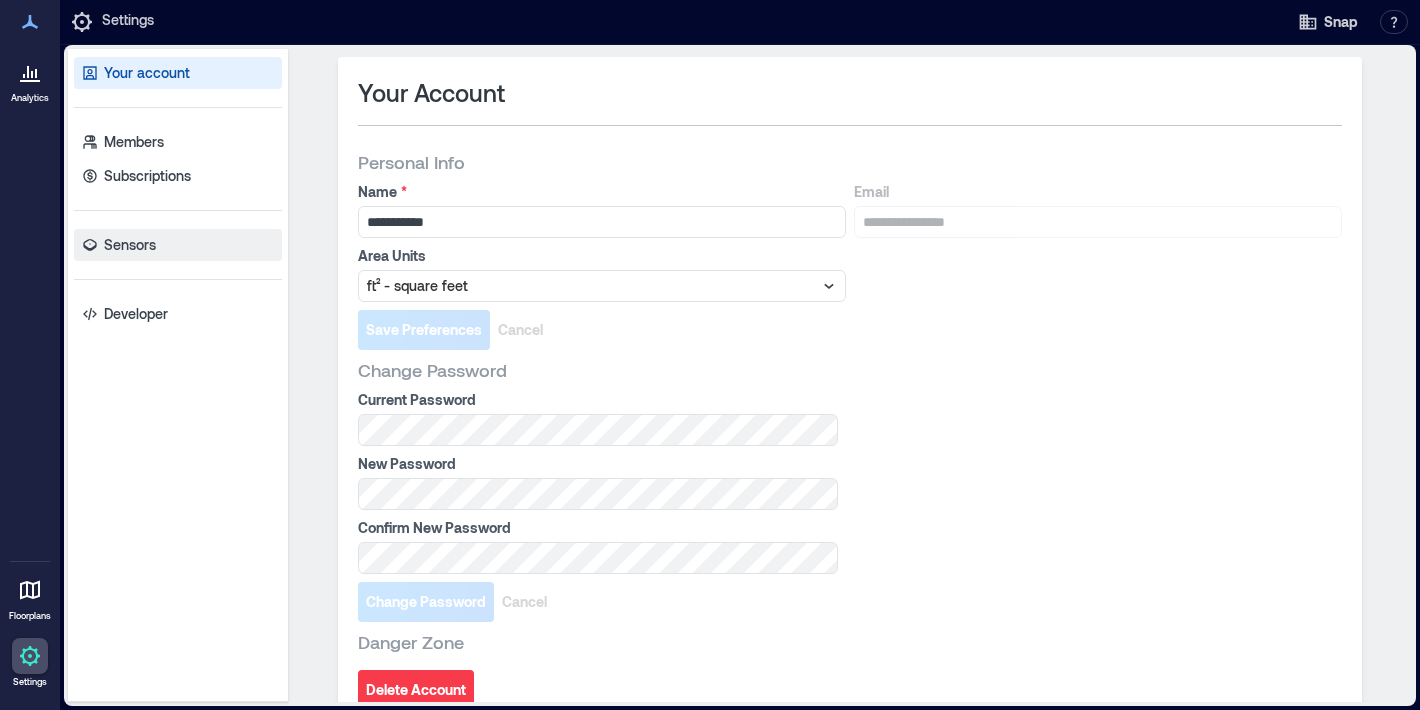 click 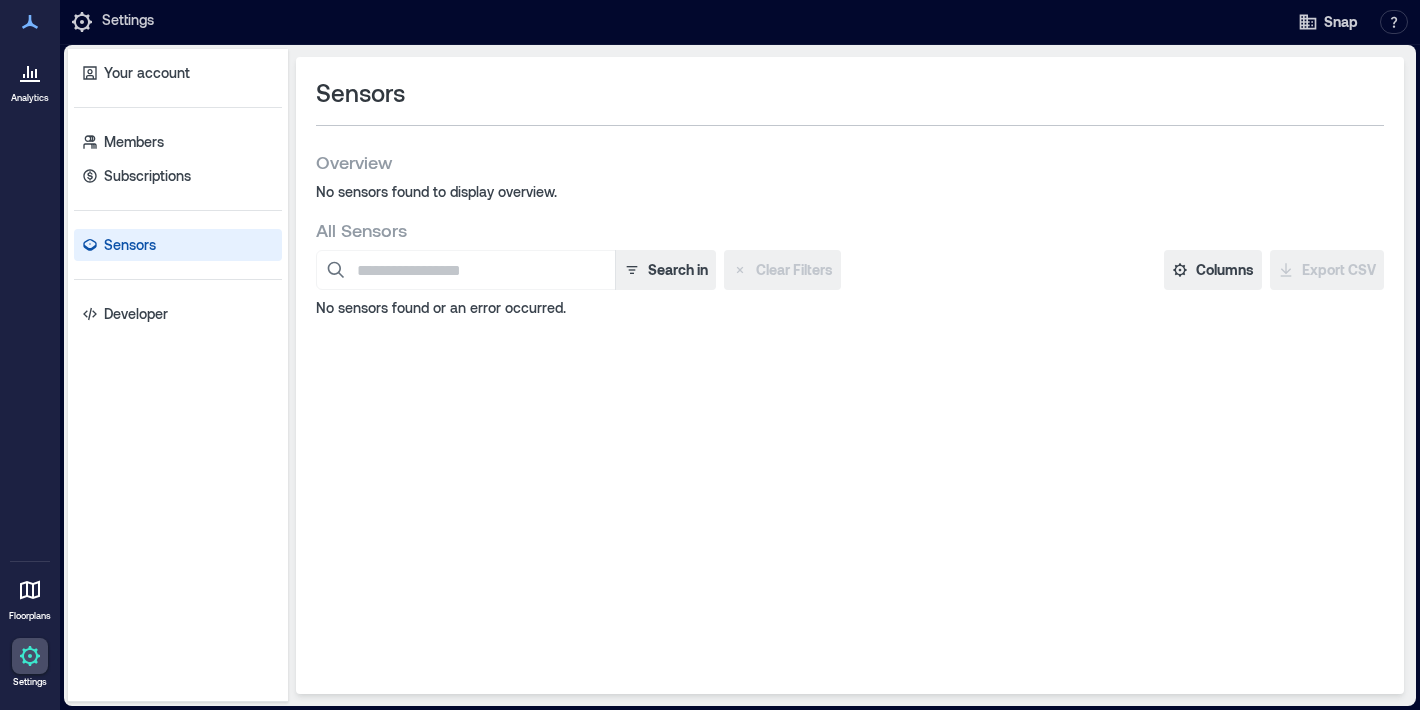 click on "Floorplans" at bounding box center [30, 597] 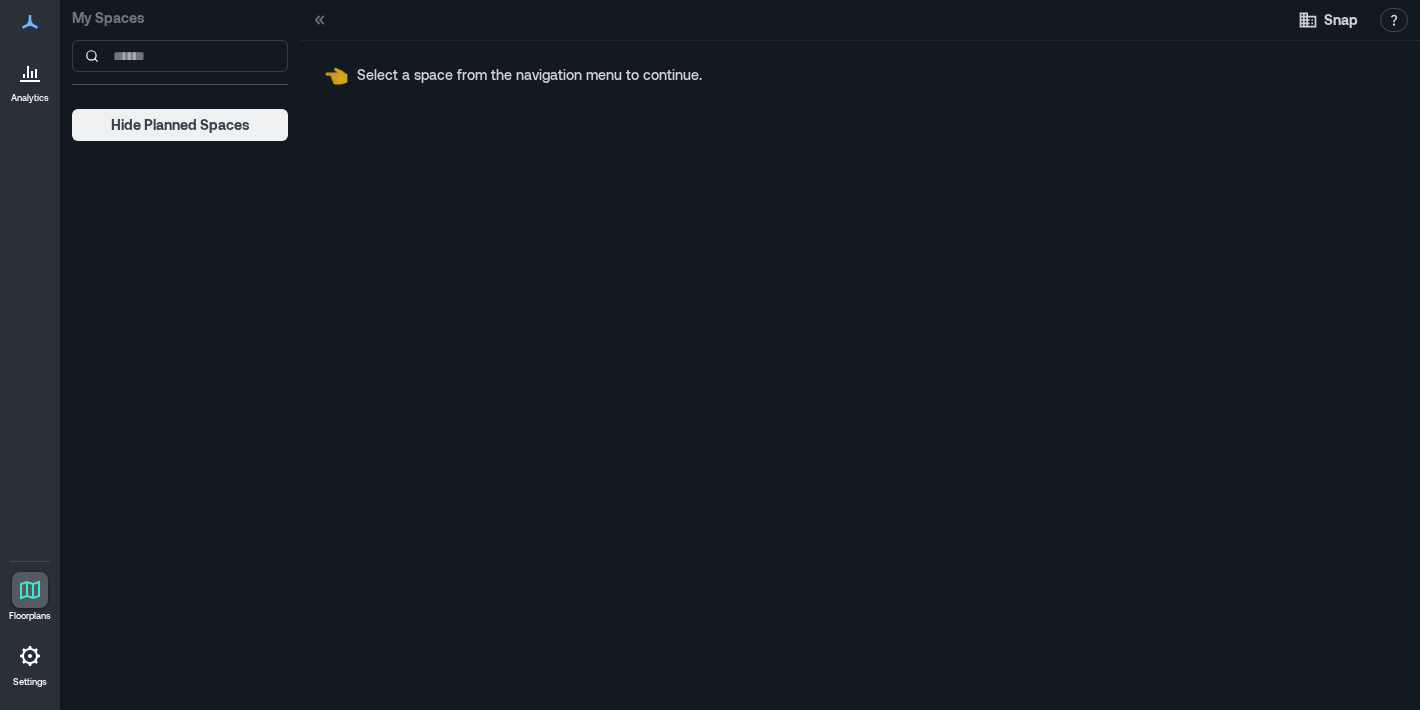 click on "My Spaces Hide Planned Spaces" at bounding box center [180, 355] 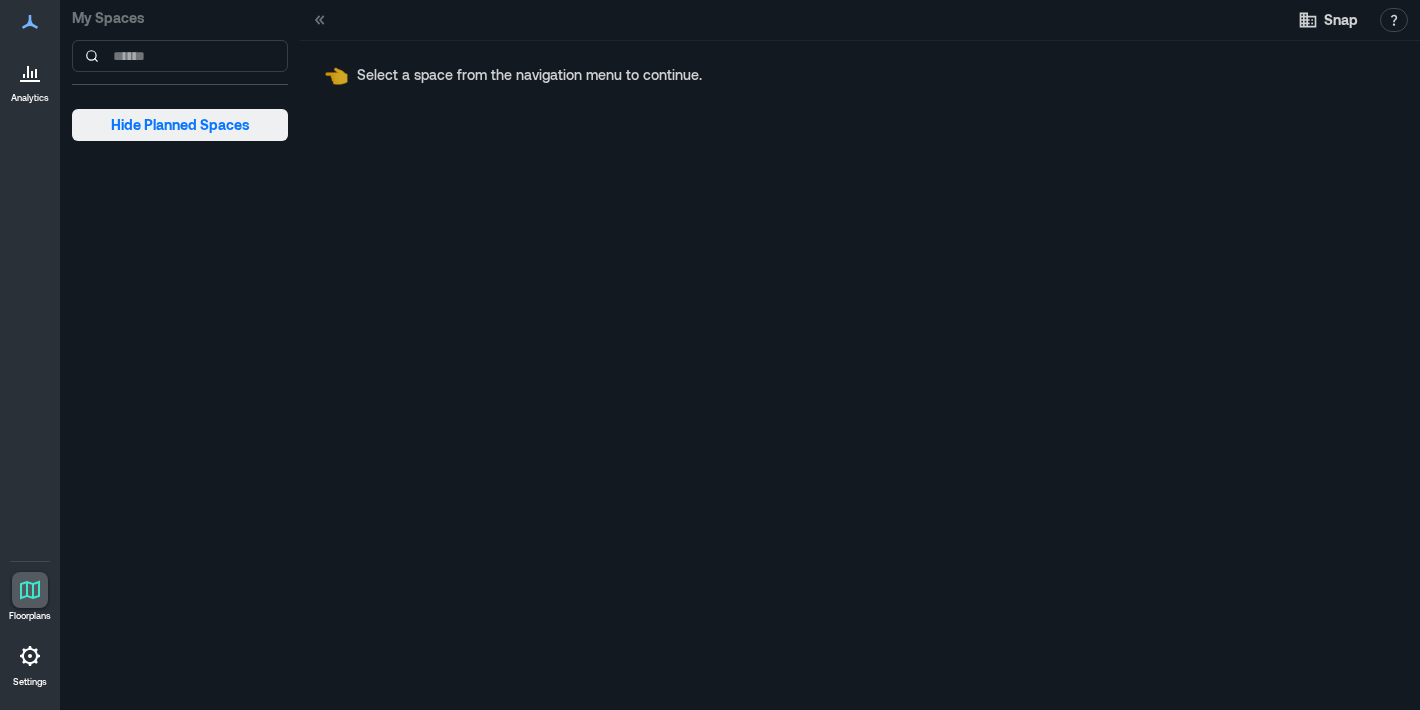 click on "Hide Planned Spaces" at bounding box center [180, 125] 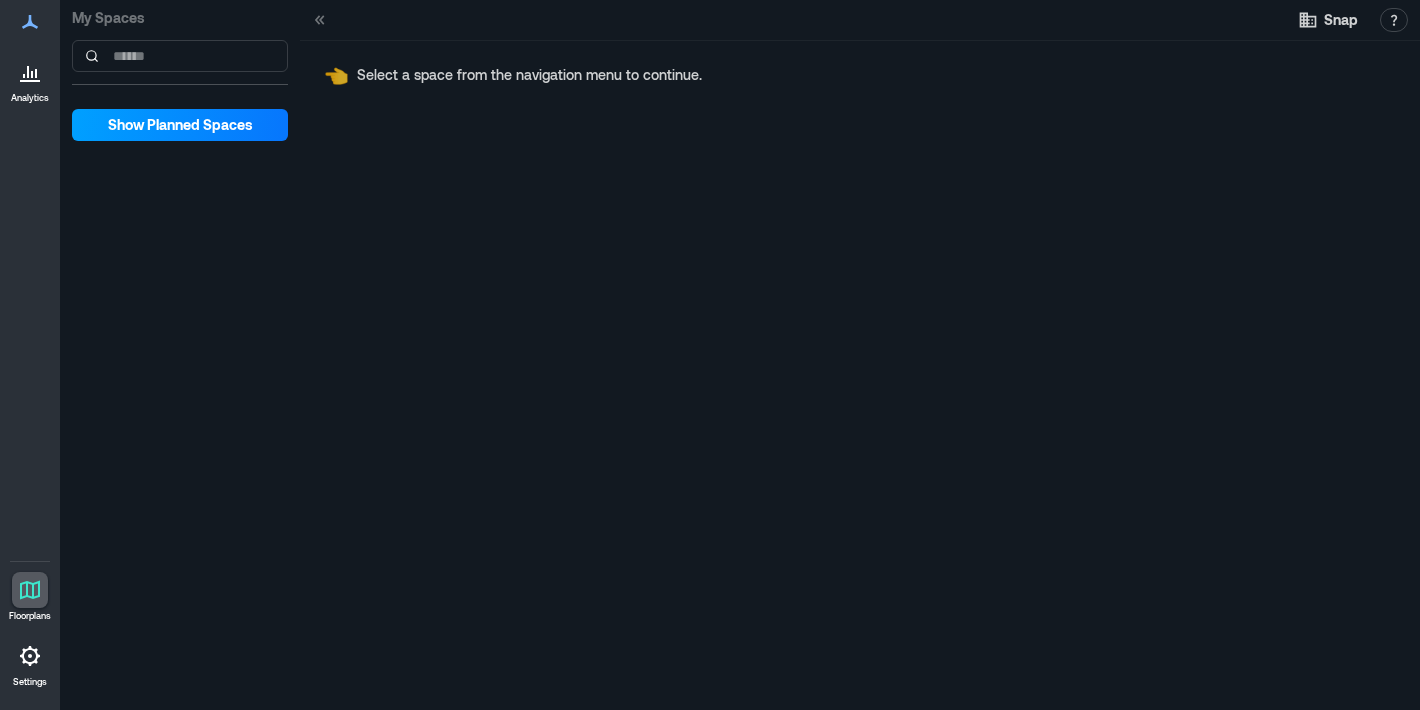 click on "Show Planned Spaces" at bounding box center [180, 125] 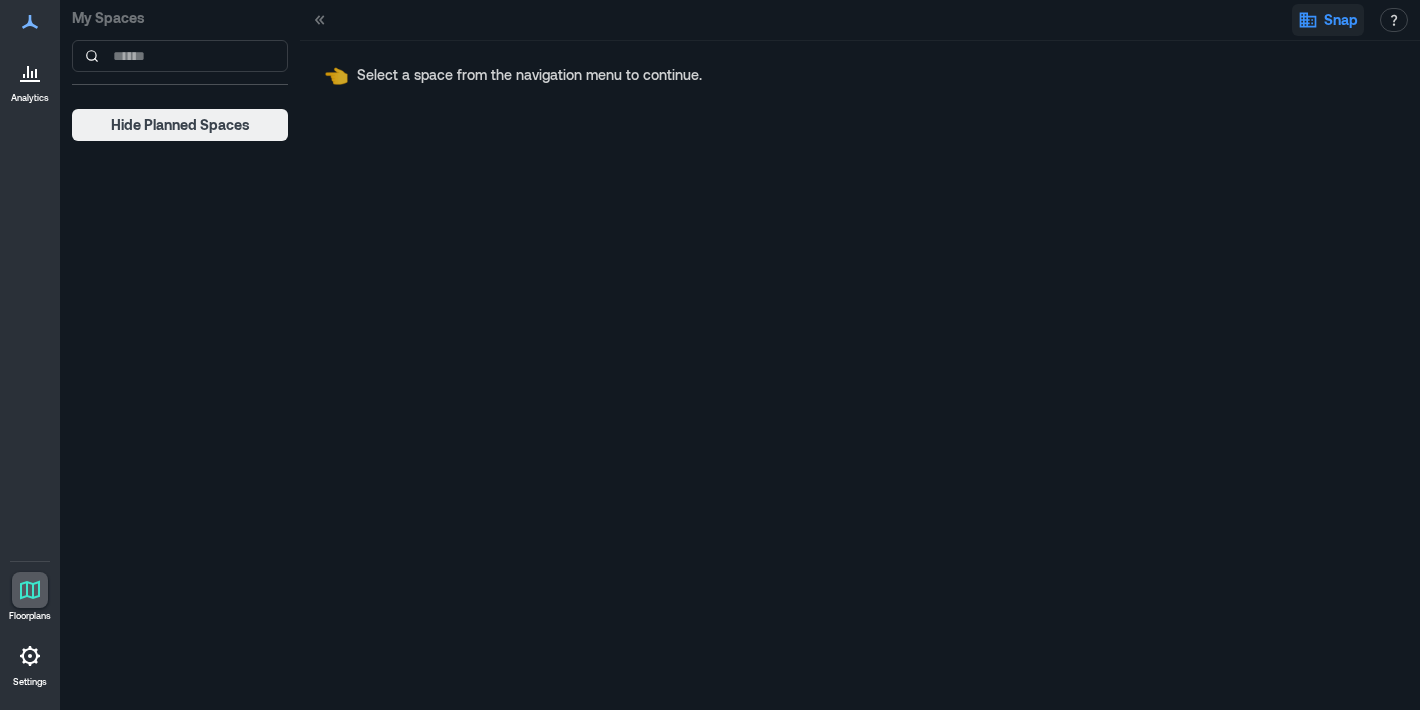 click on "Snap" at bounding box center [1341, 20] 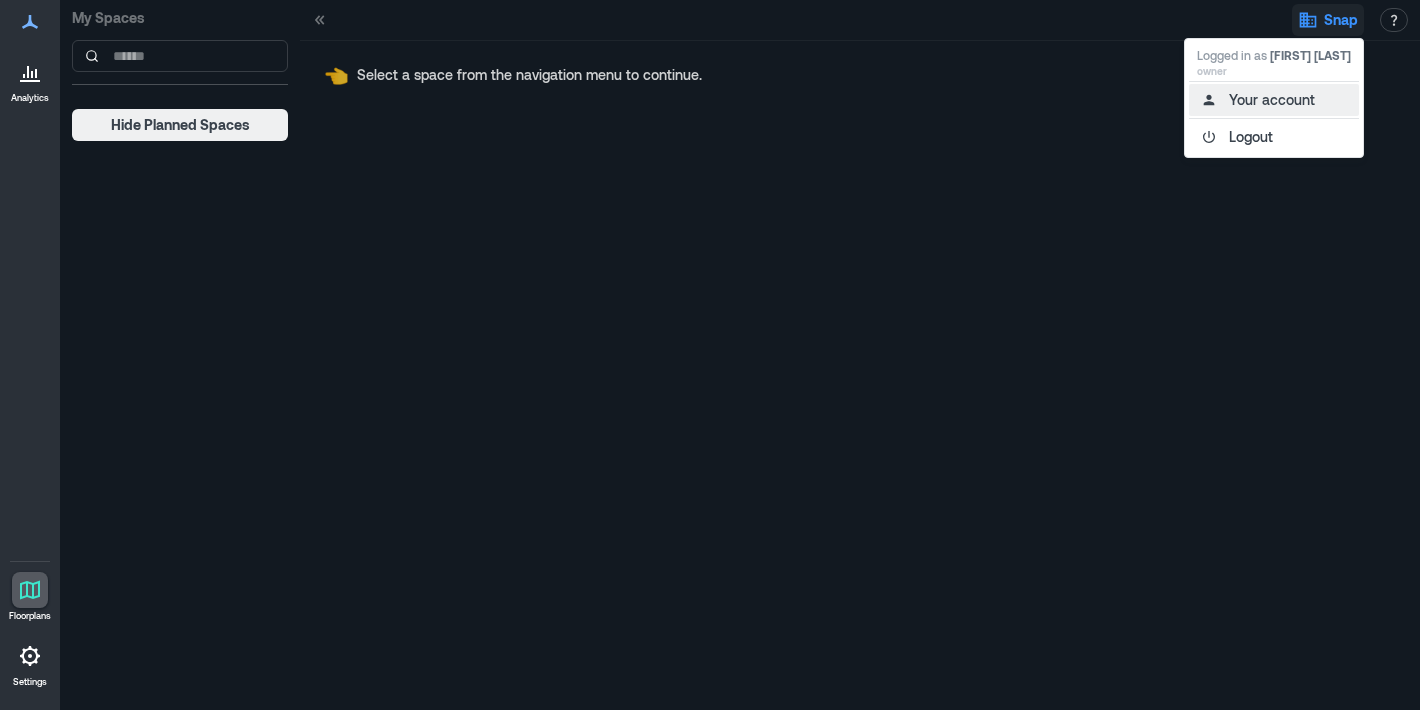 click on "Your account" at bounding box center (1274, 100) 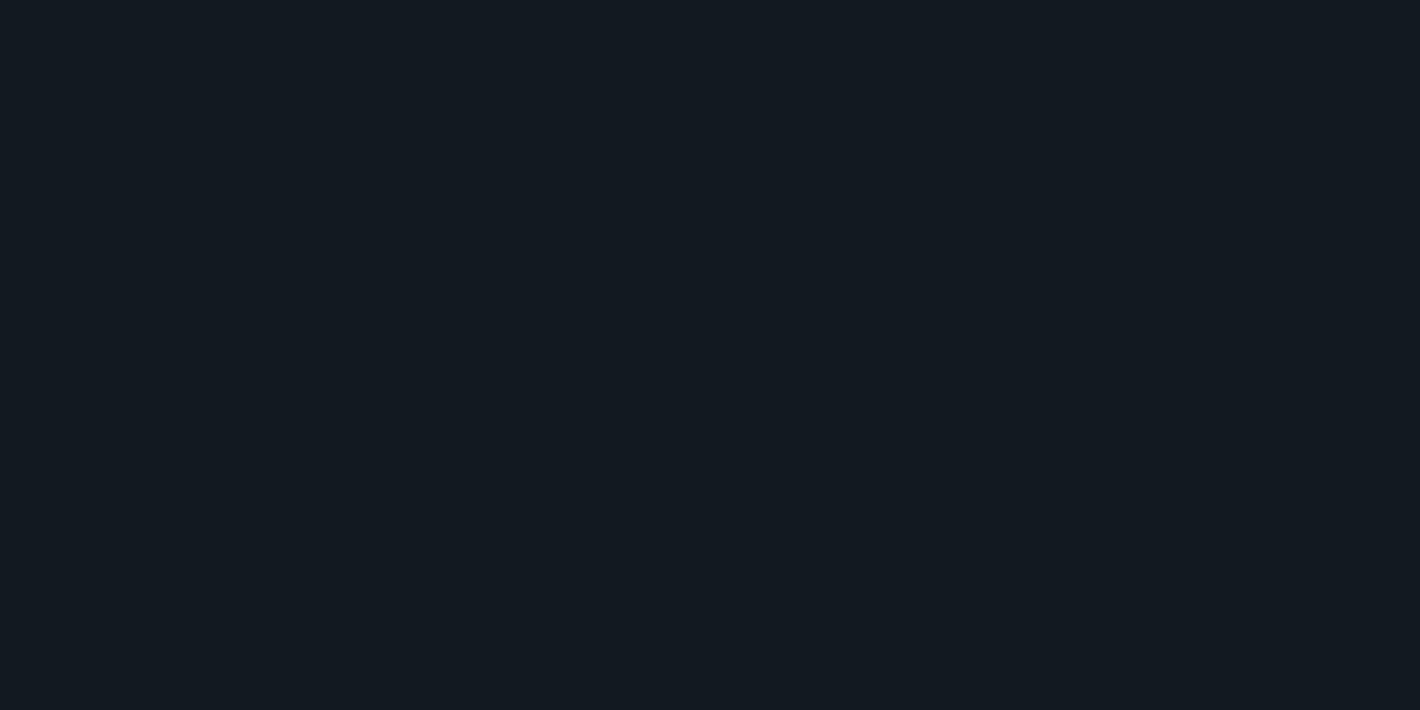 scroll, scrollTop: 0, scrollLeft: 0, axis: both 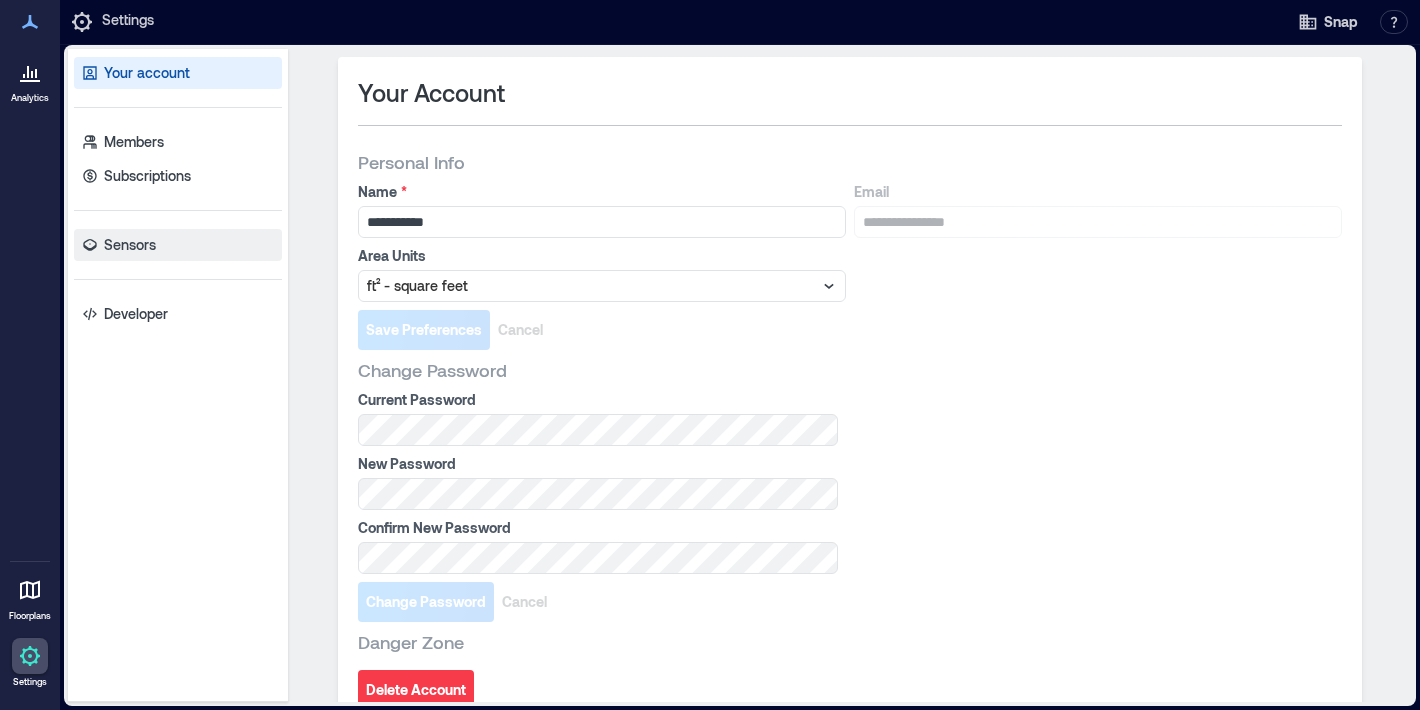 click on "Sensors" at bounding box center (178, 245) 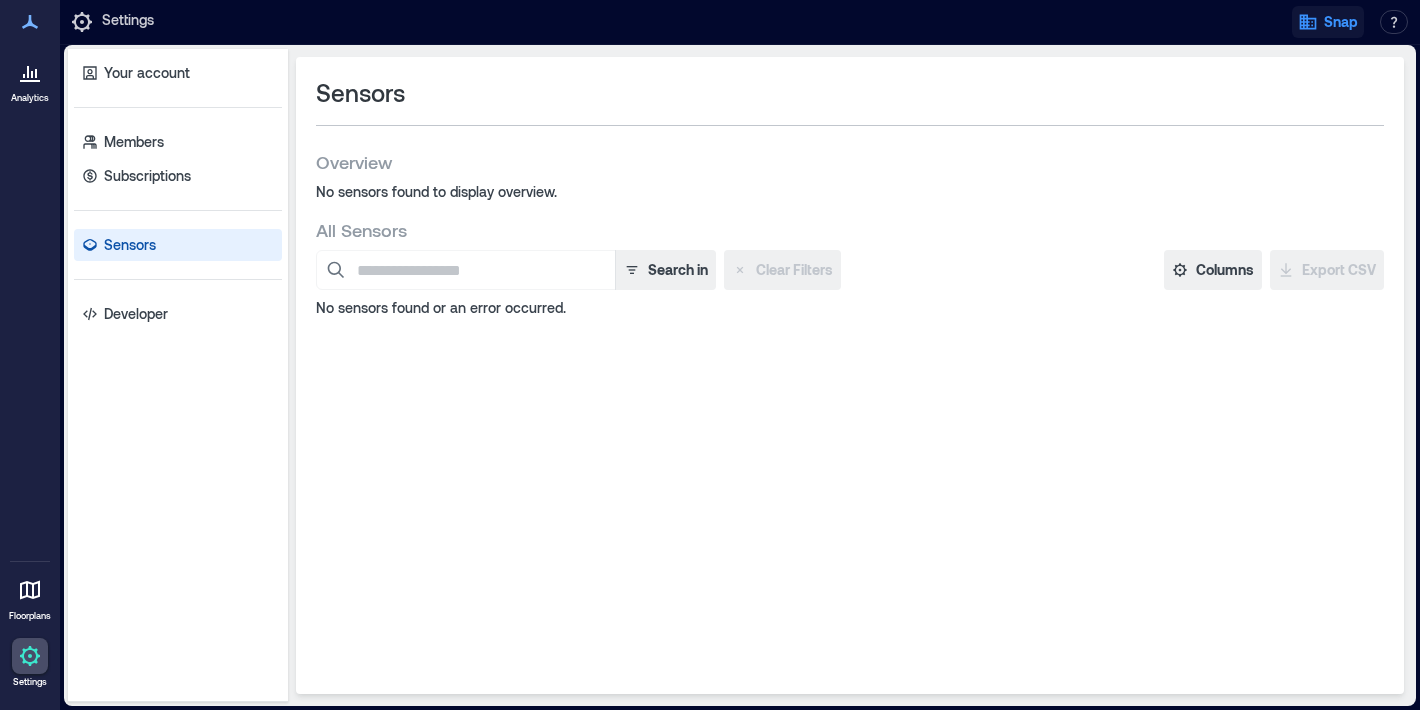click on "Snap" at bounding box center [1328, 22] 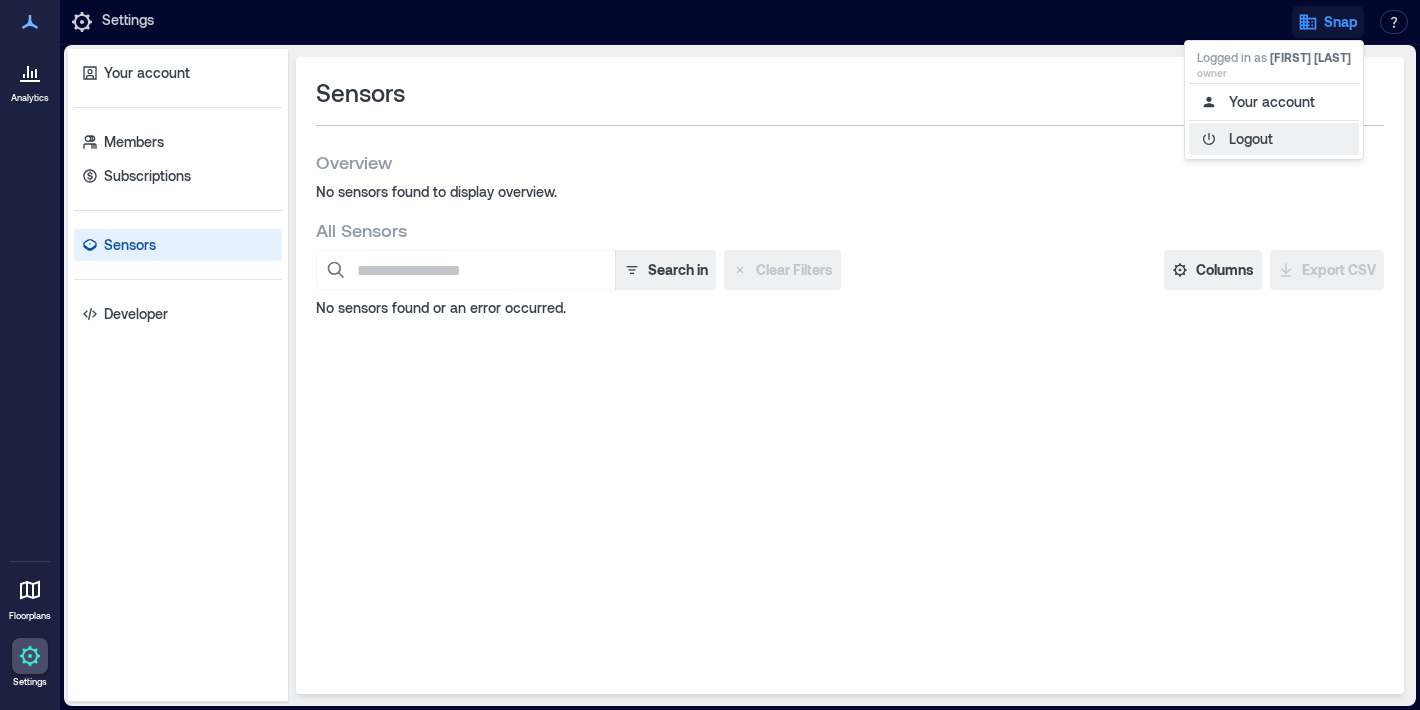 click on "Logout" at bounding box center [1274, 139] 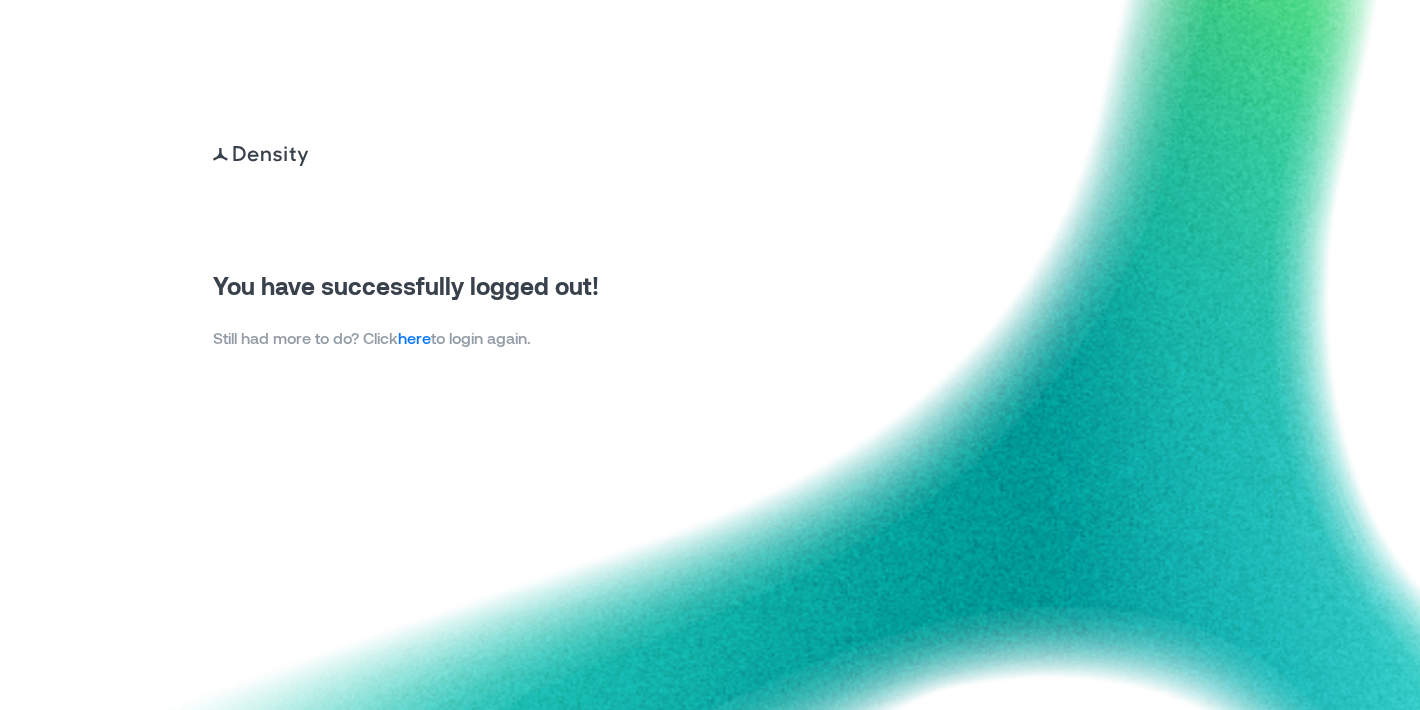 scroll, scrollTop: 0, scrollLeft: 0, axis: both 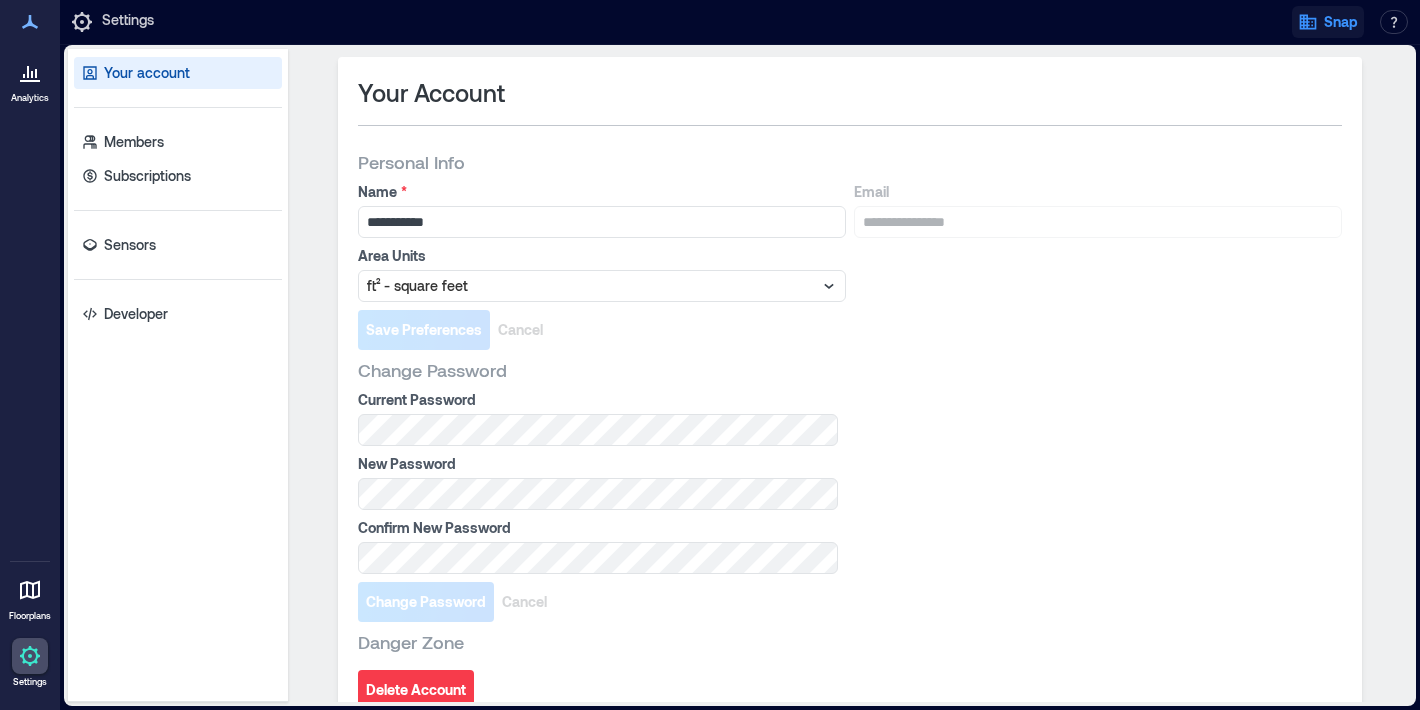 click on "Snap" at bounding box center (1341, 22) 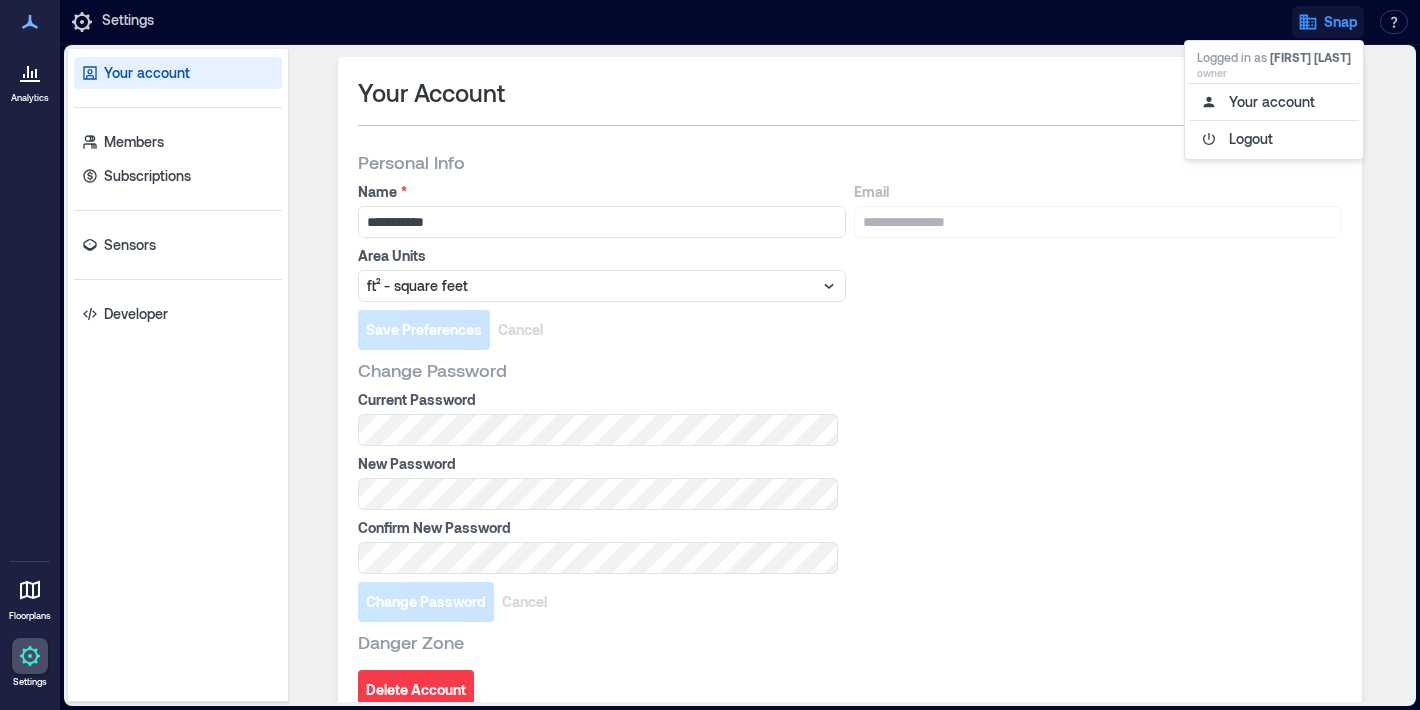 click at bounding box center [30, 656] 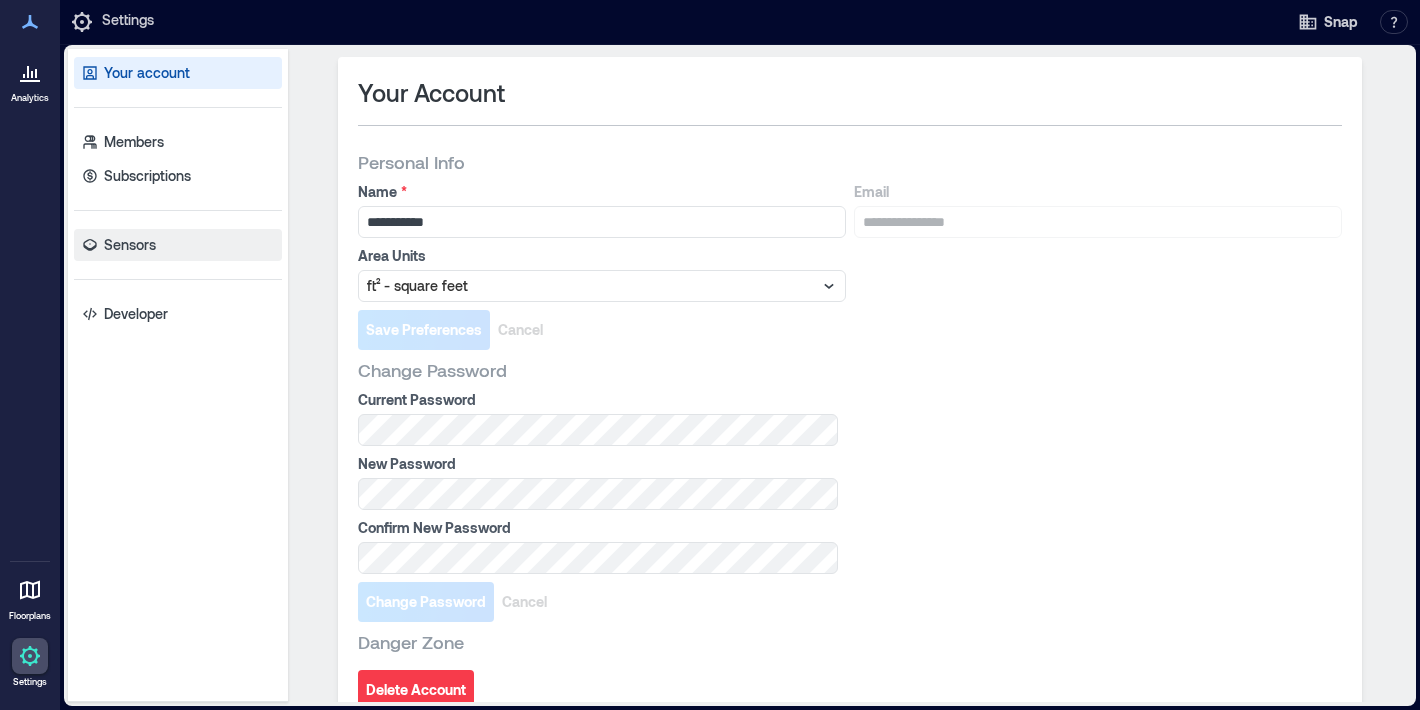 click on "Sensors" at bounding box center (178, 245) 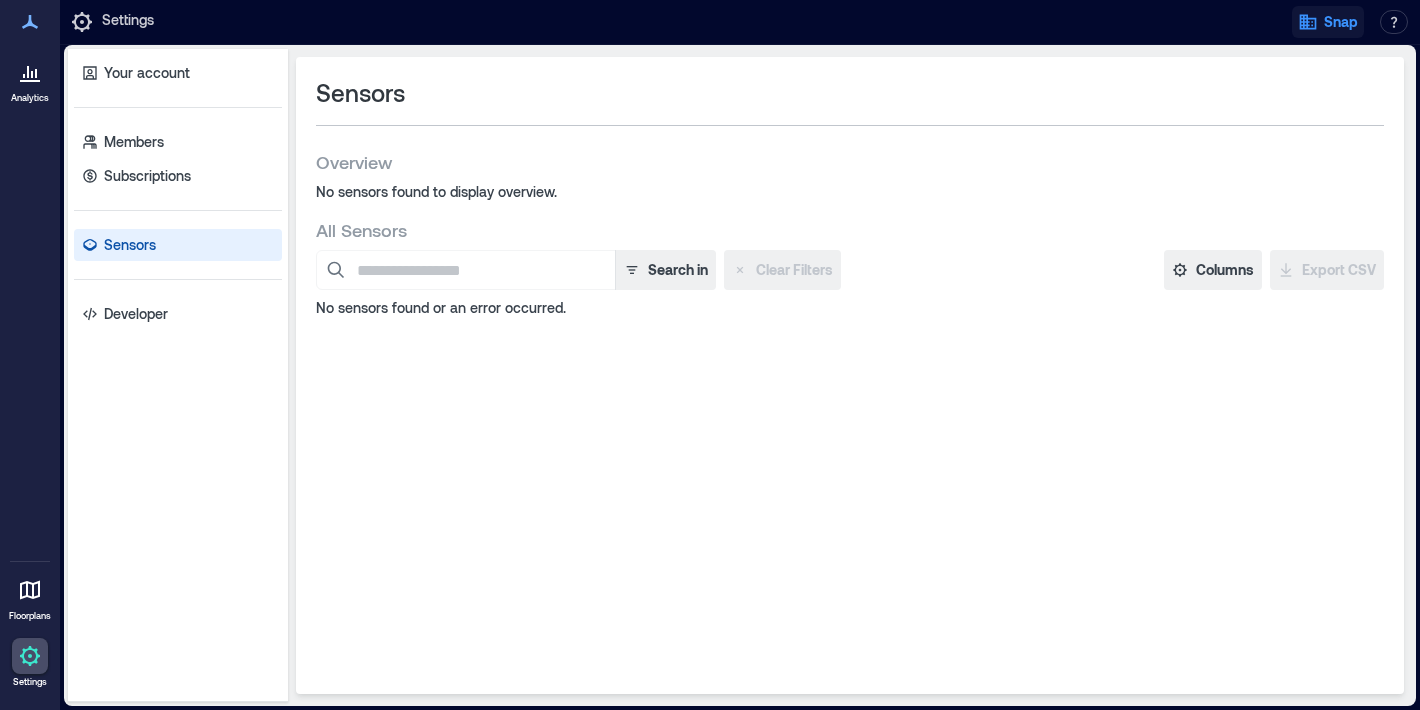 click on "Snap" at bounding box center (1328, 22) 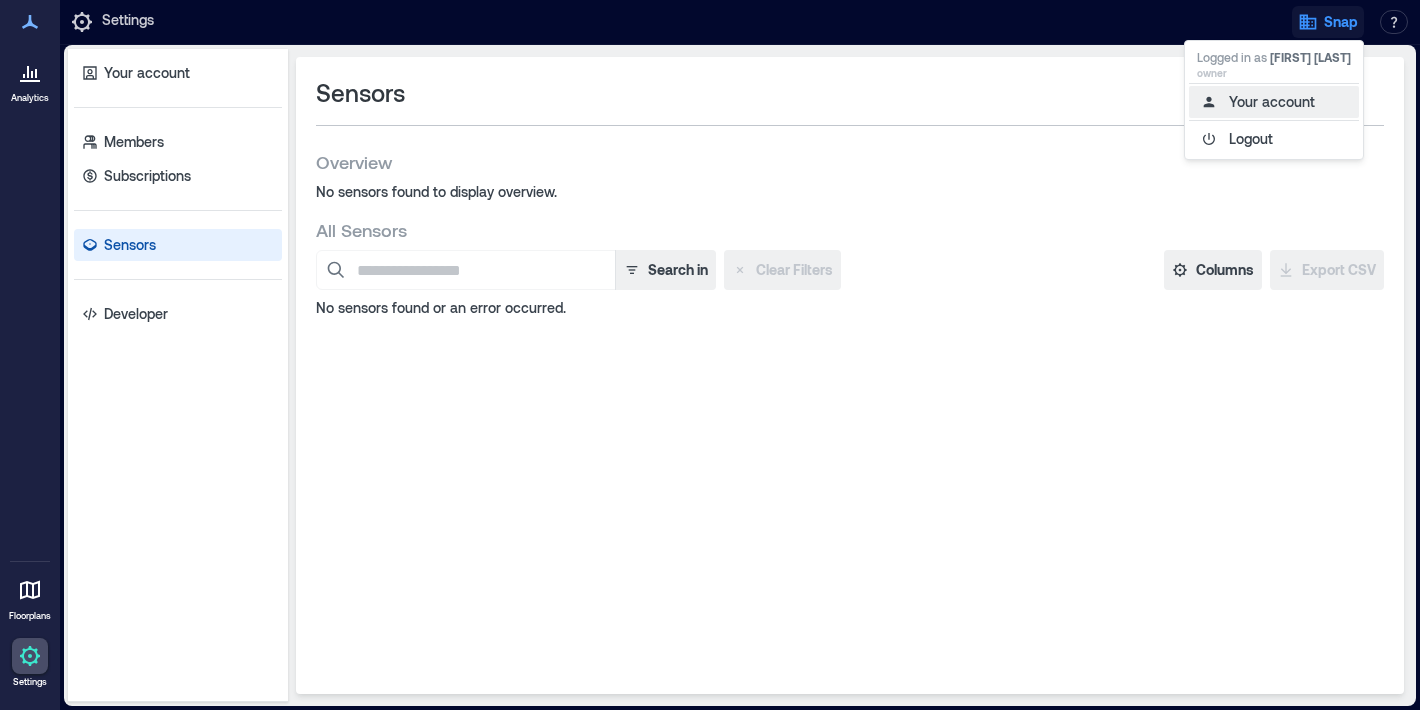 click on "Your account" at bounding box center (1274, 102) 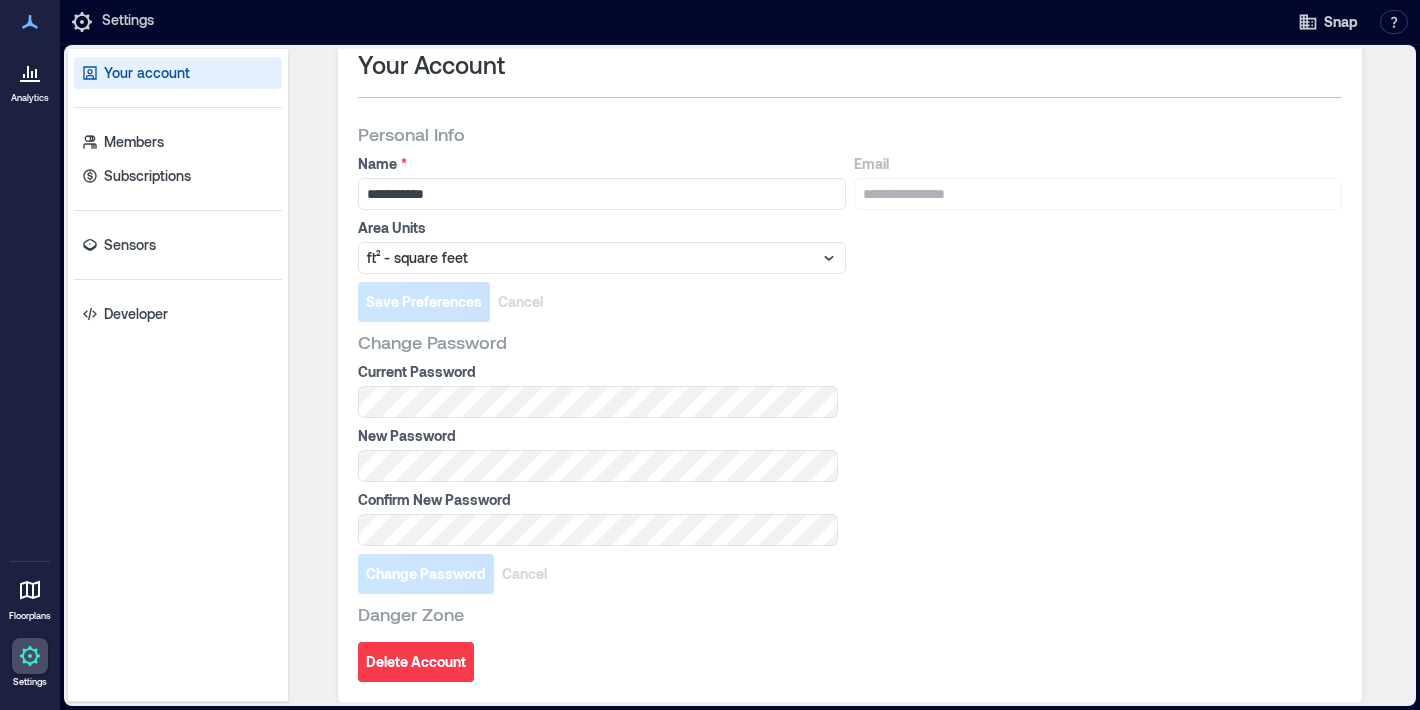 scroll, scrollTop: 0, scrollLeft: 0, axis: both 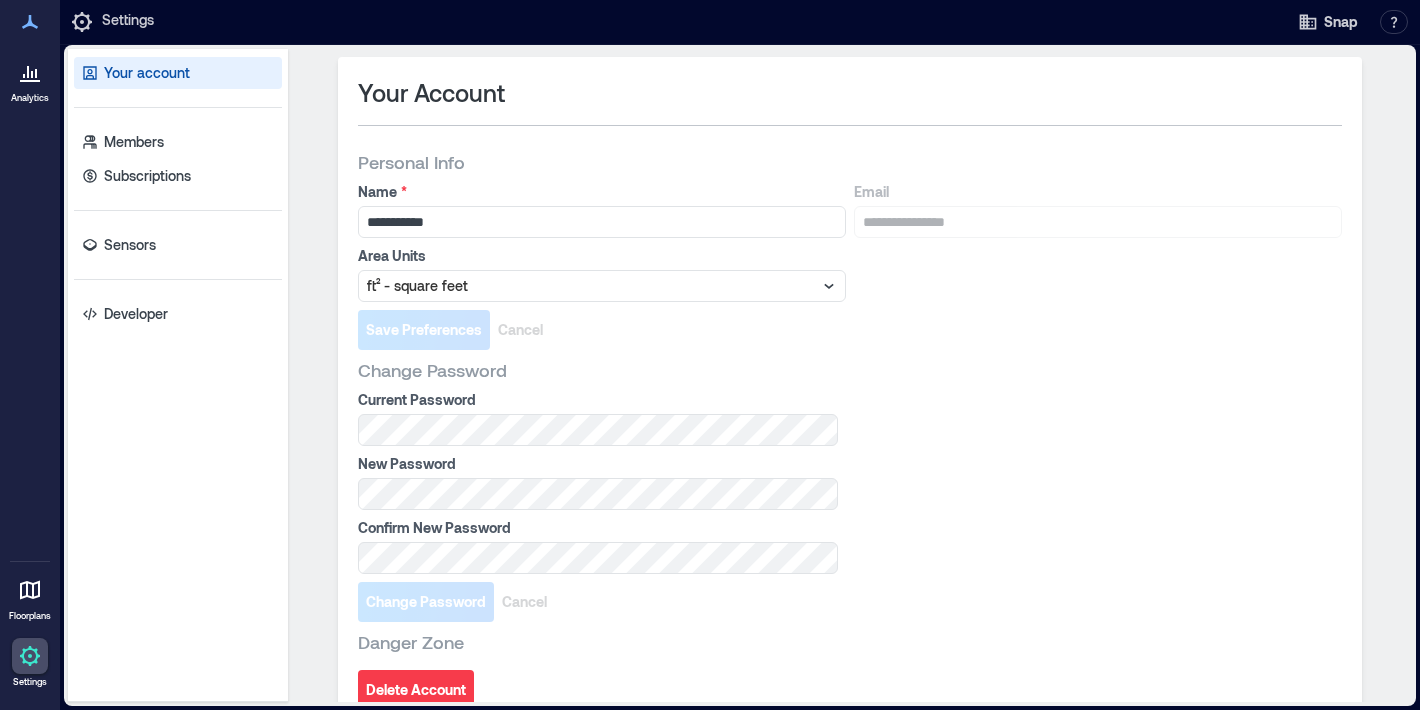 type 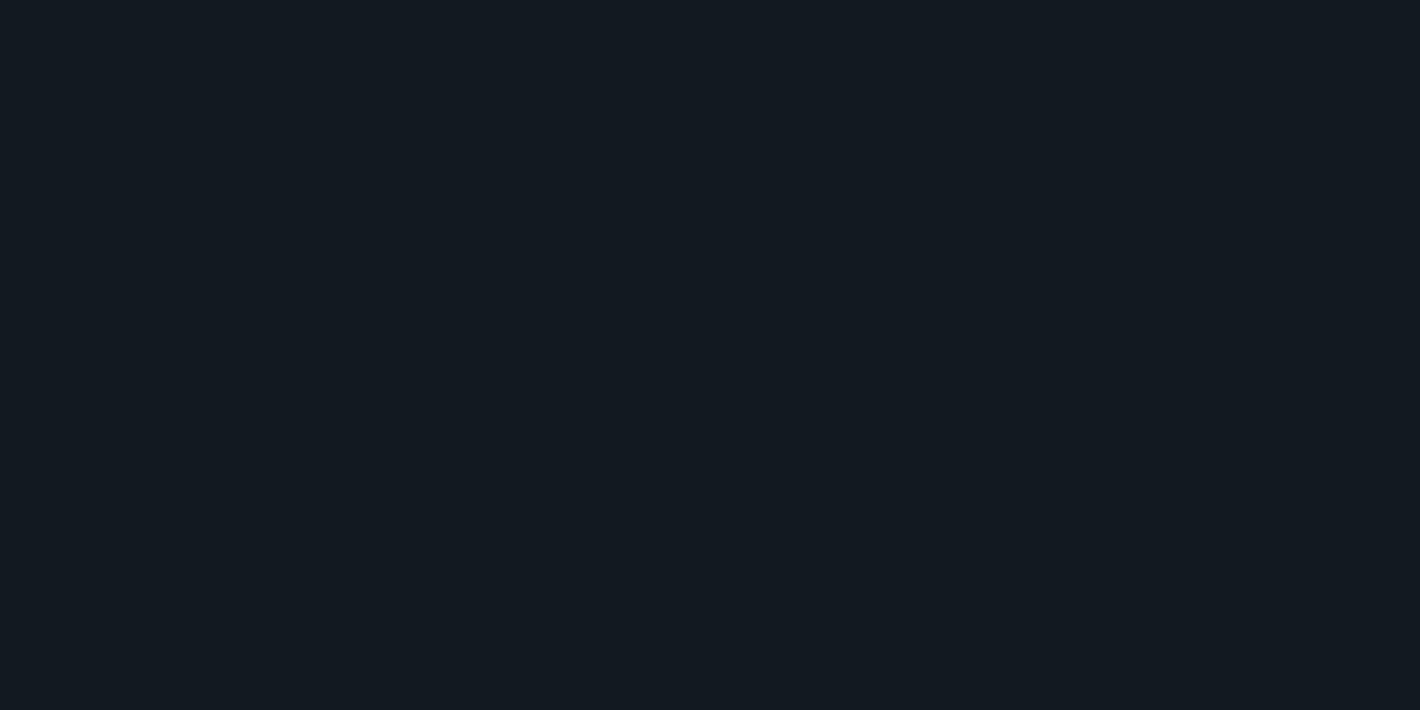 scroll, scrollTop: 0, scrollLeft: 0, axis: both 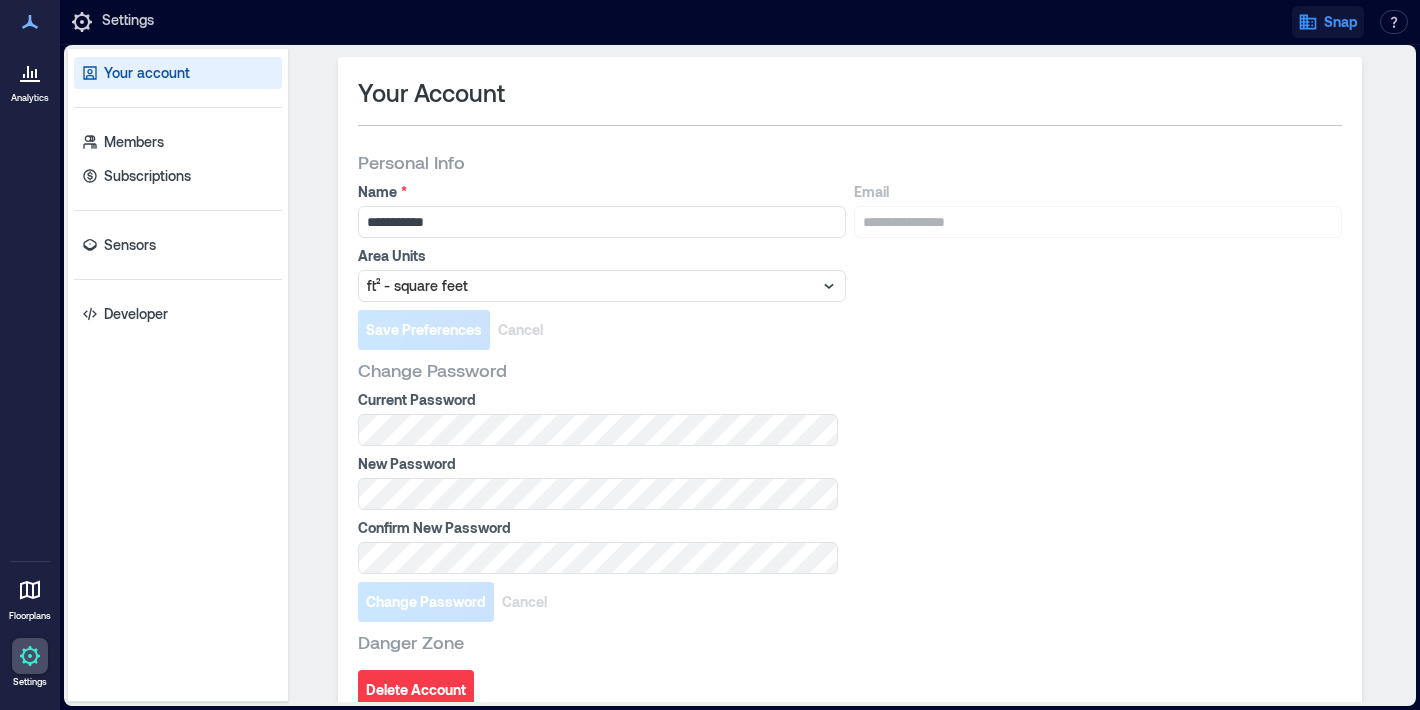 click on "Snap" at bounding box center [1341, 22] 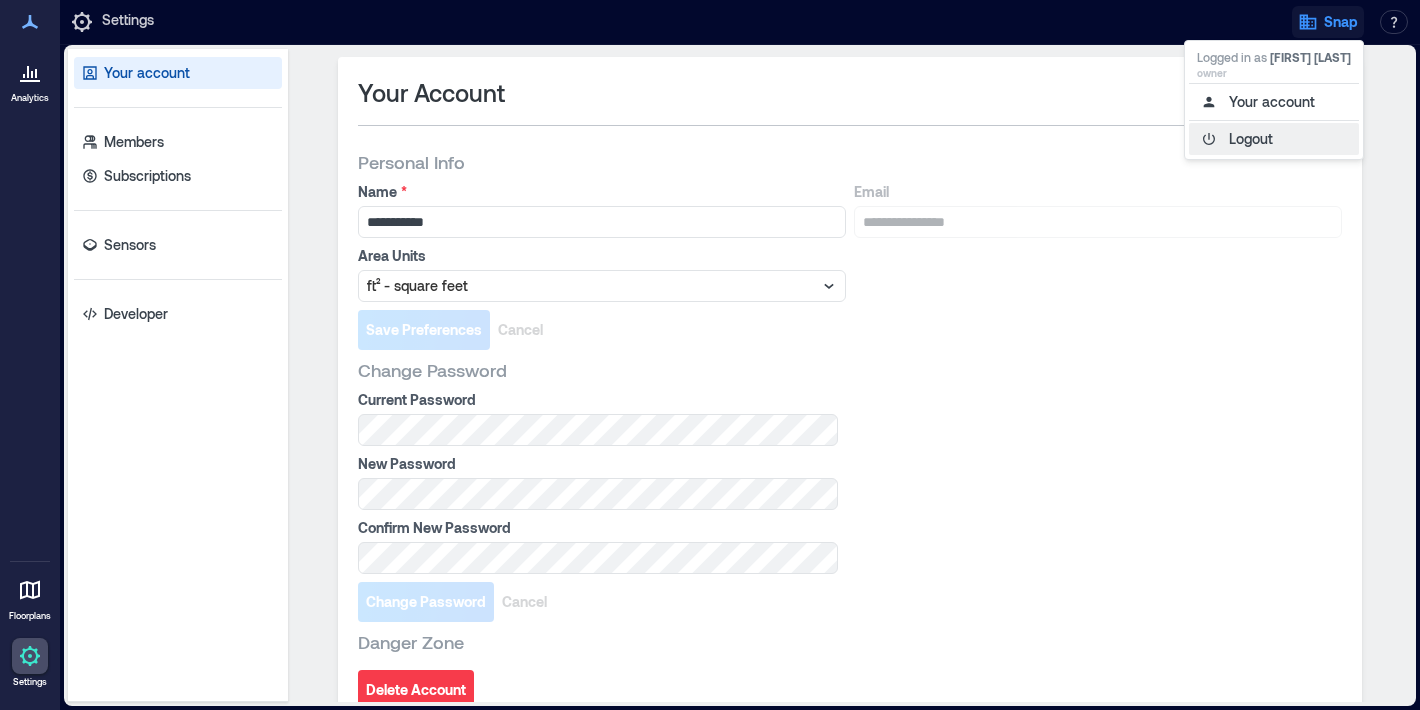 click on "Logout" at bounding box center (1274, 139) 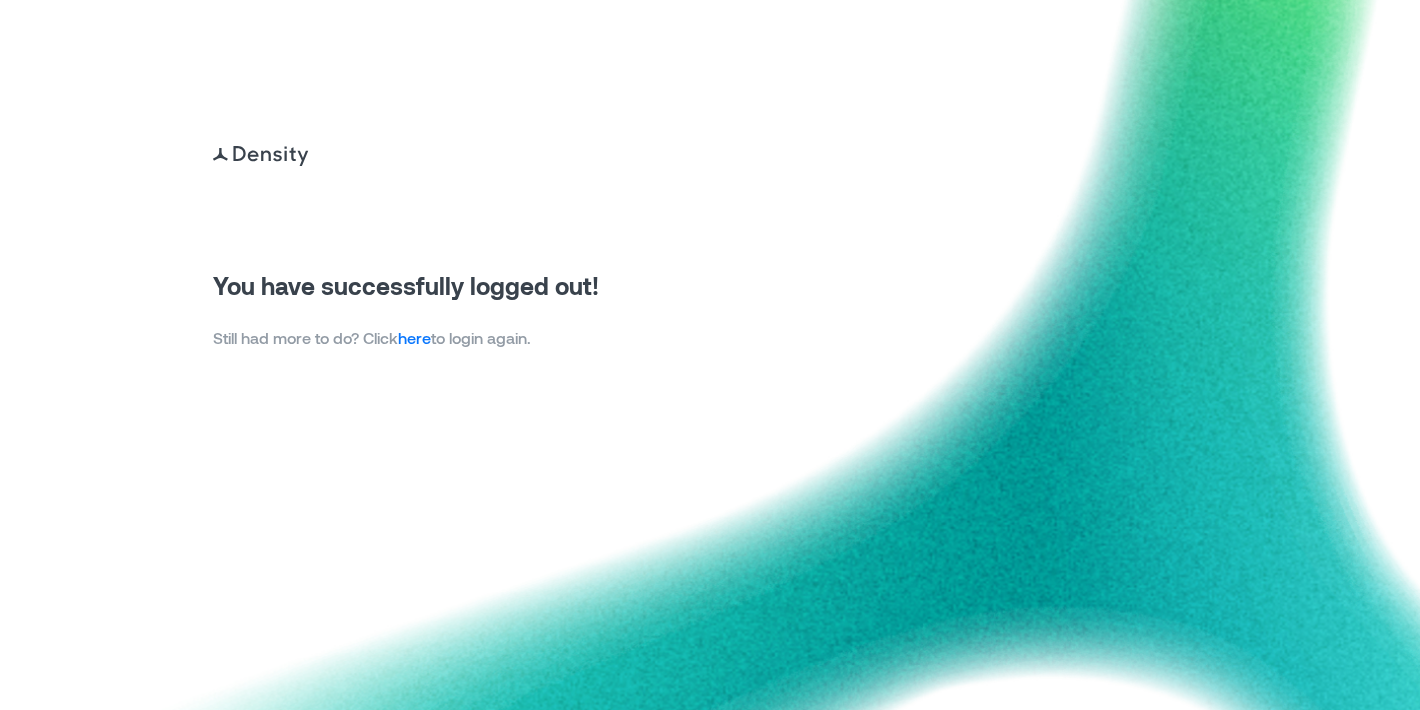 scroll, scrollTop: 0, scrollLeft: 0, axis: both 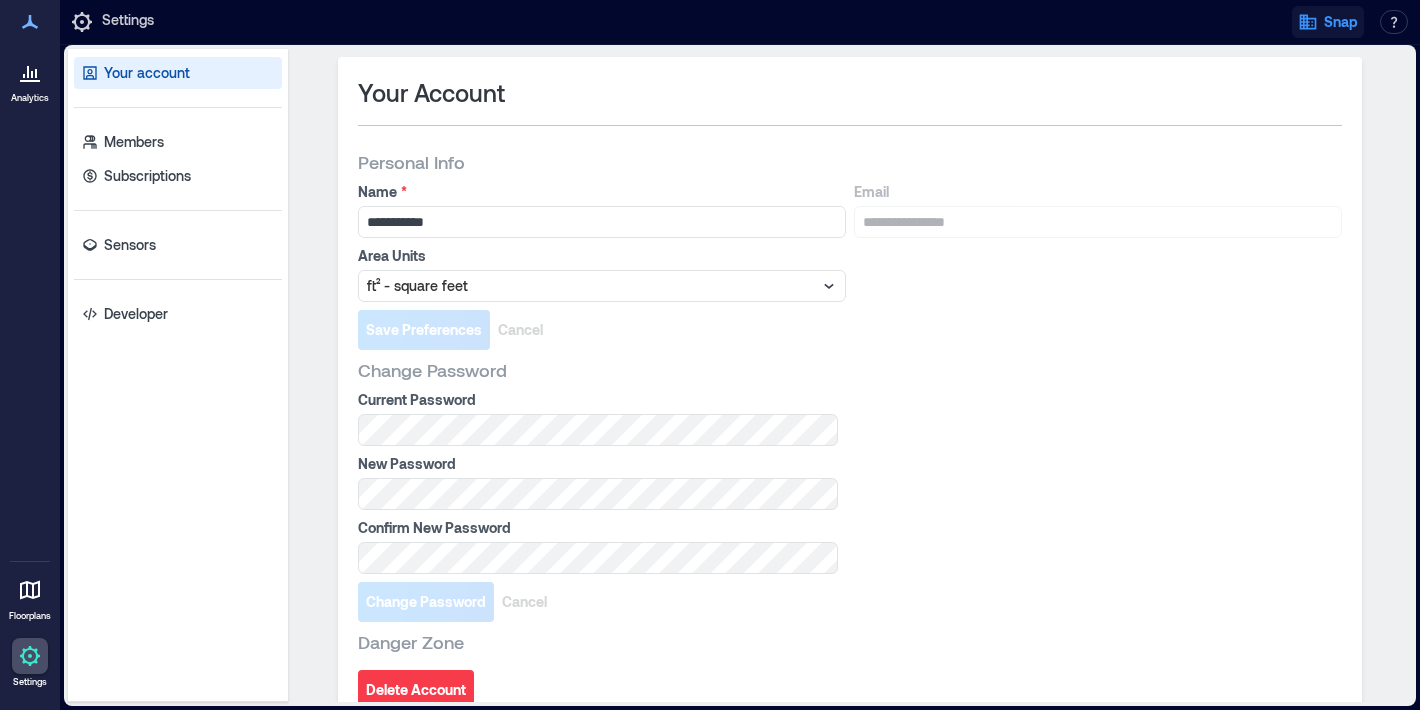 click on "Snap" at bounding box center (1341, 22) 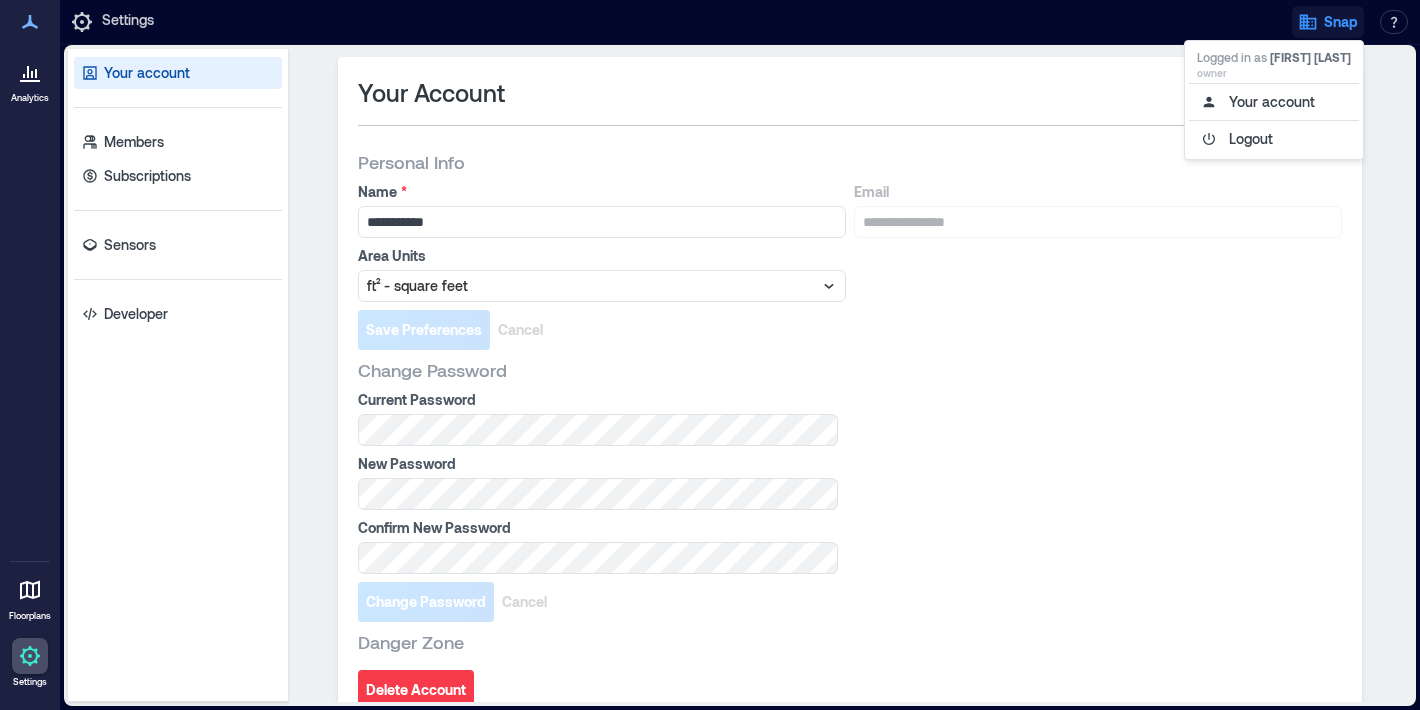 click on "Current Password New Password Confirm New Password" at bounding box center [850, 482] 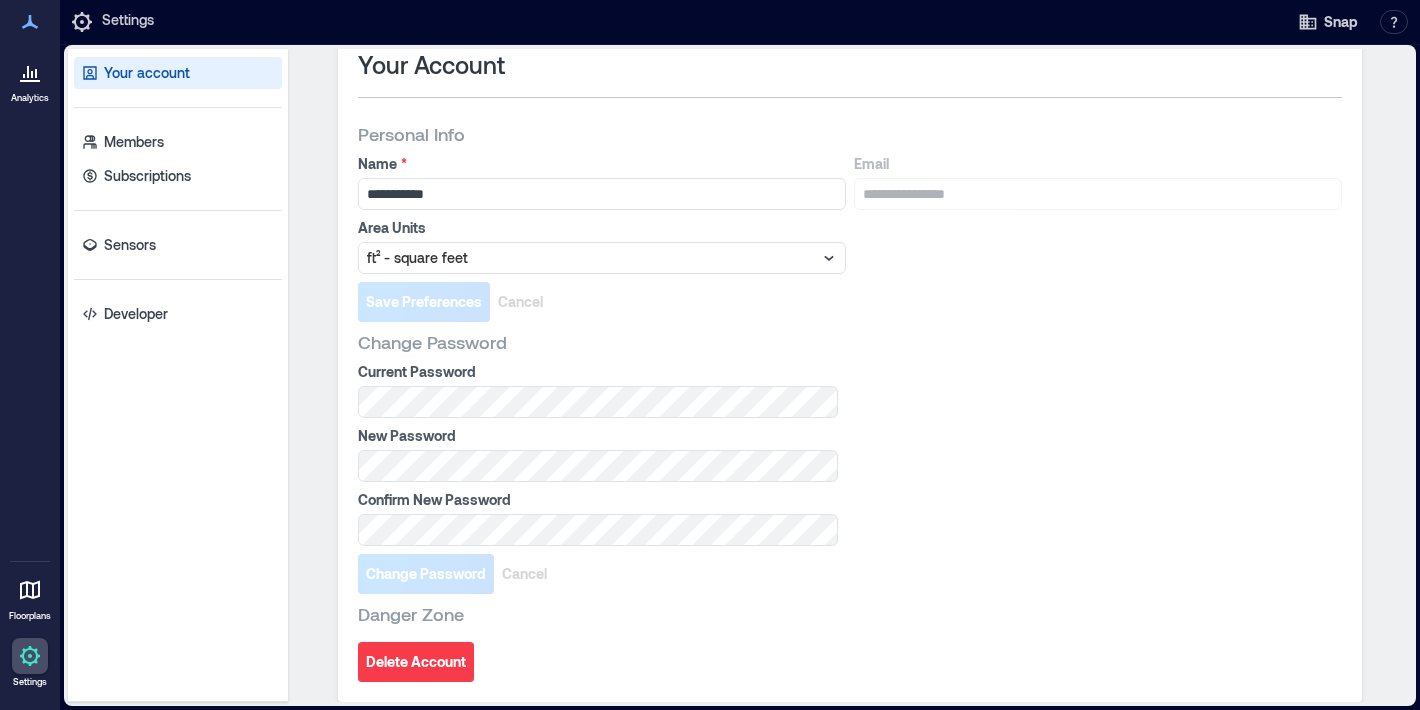 scroll, scrollTop: 27, scrollLeft: 0, axis: vertical 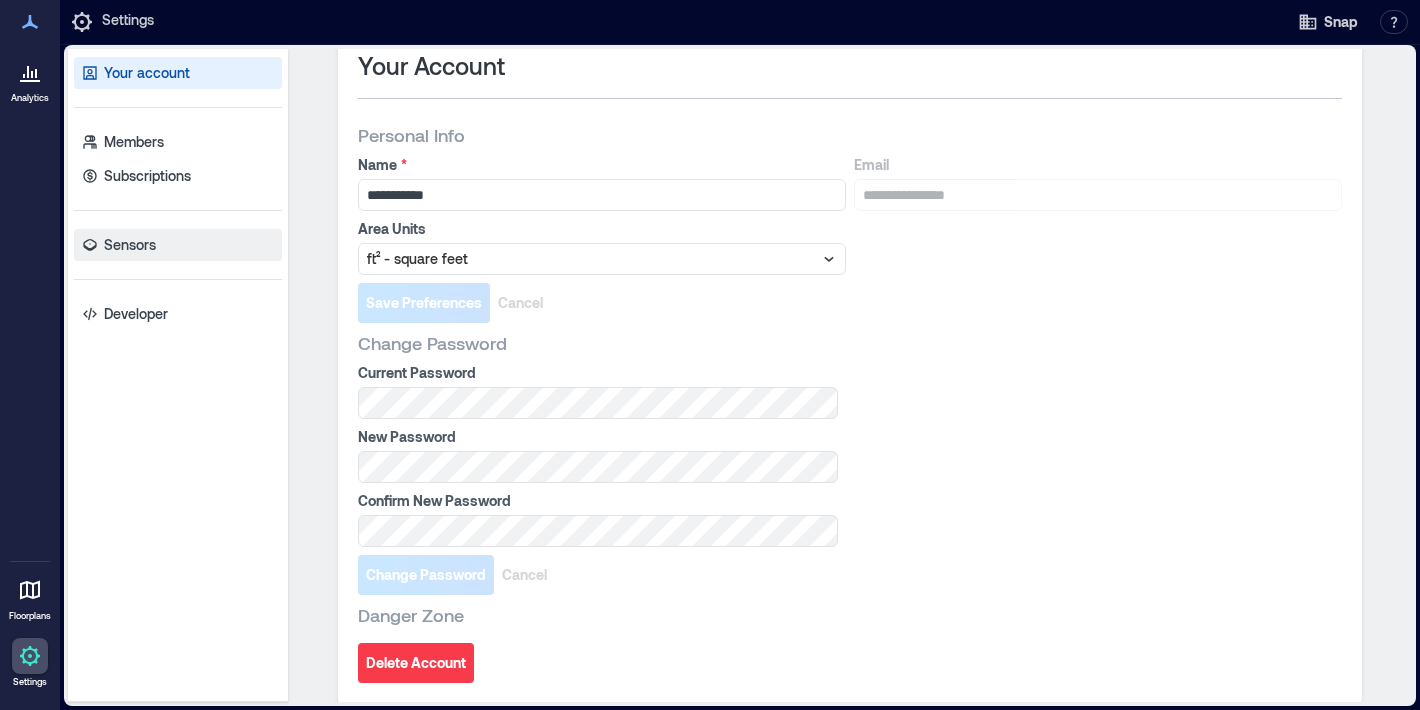 click on "Sensors" at bounding box center (130, 245) 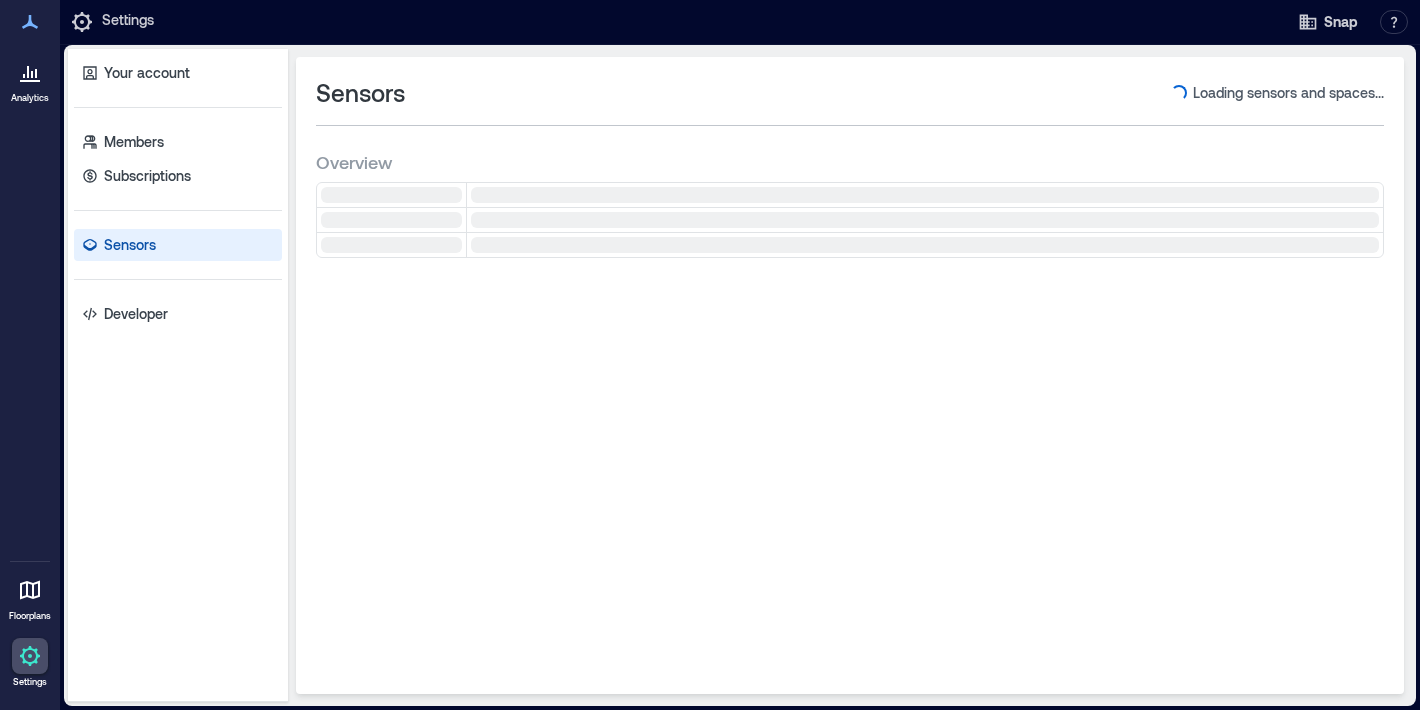 scroll, scrollTop: 0, scrollLeft: 0, axis: both 